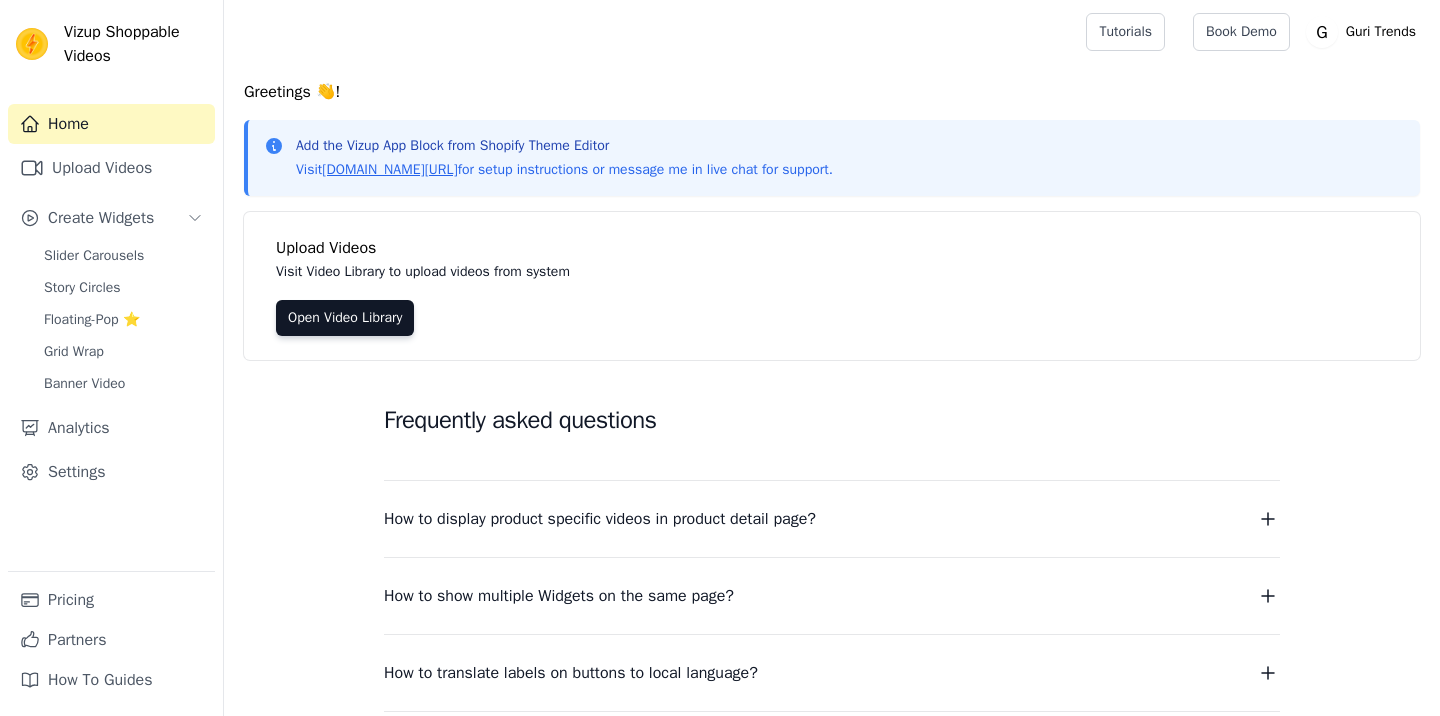 scroll, scrollTop: 42, scrollLeft: 0, axis: vertical 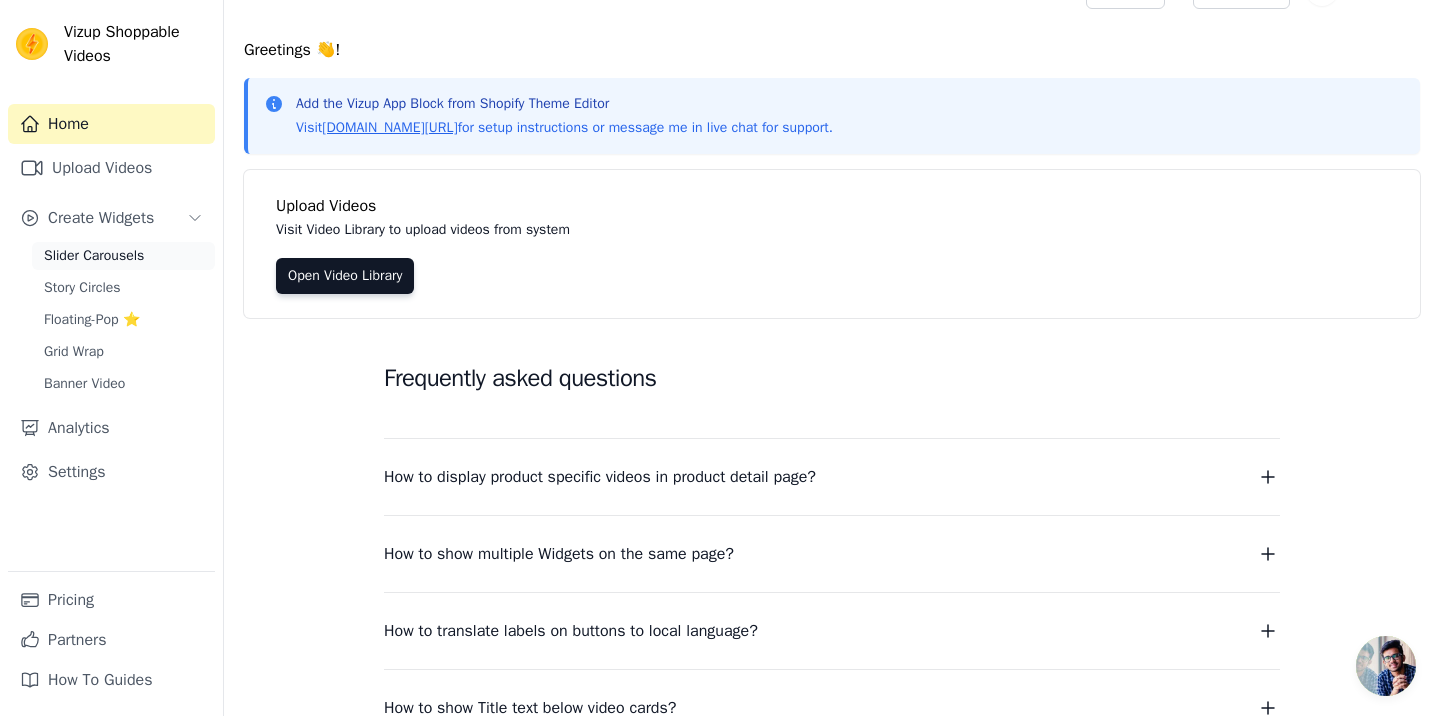 click on "Slider Carousels" at bounding box center [94, 256] 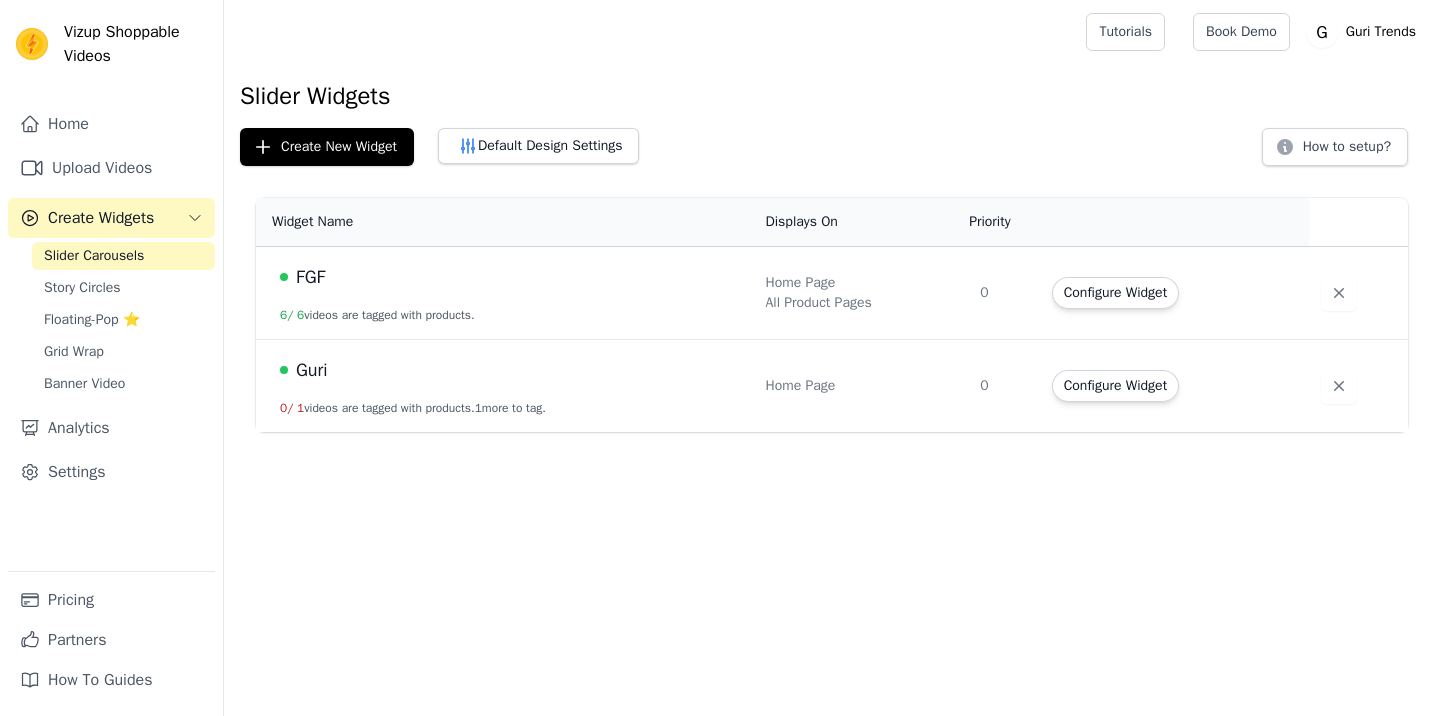 scroll, scrollTop: 0, scrollLeft: 0, axis: both 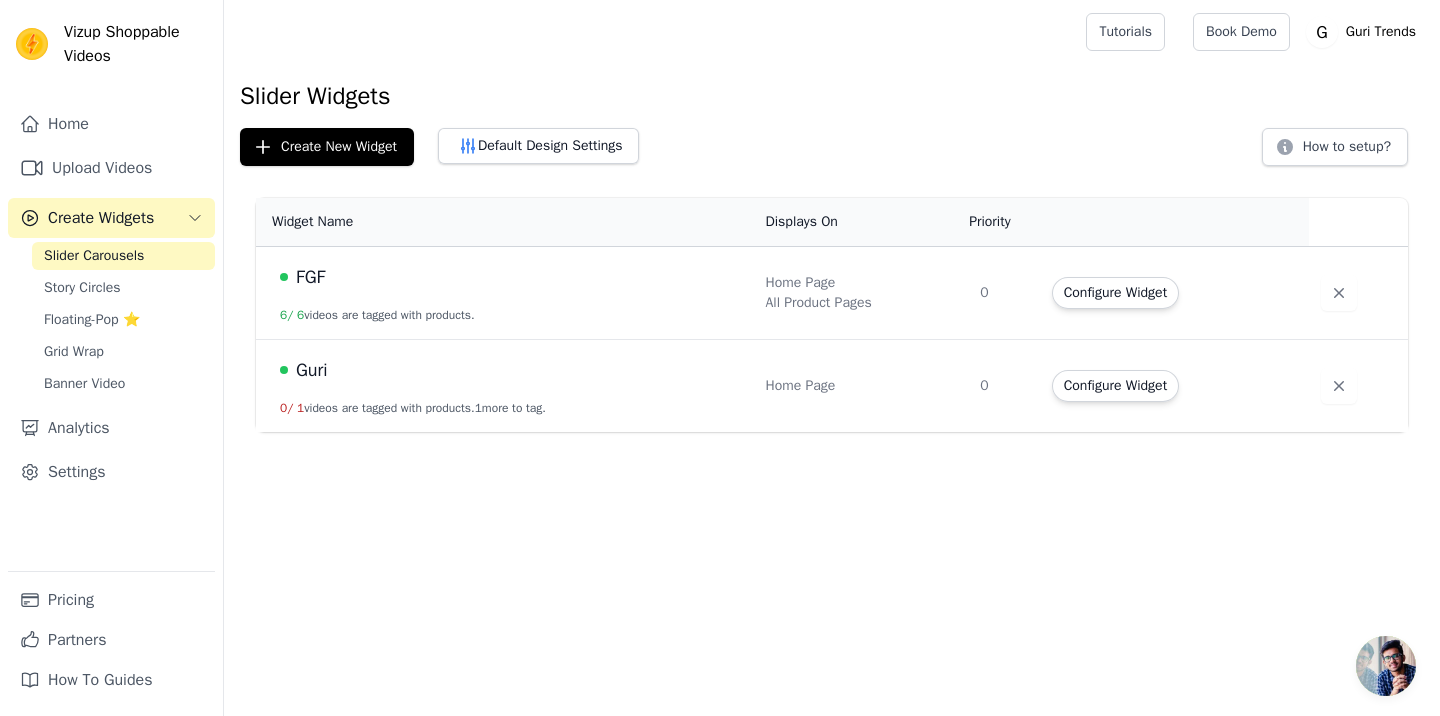 click on "All Product Pages" at bounding box center (860, 303) 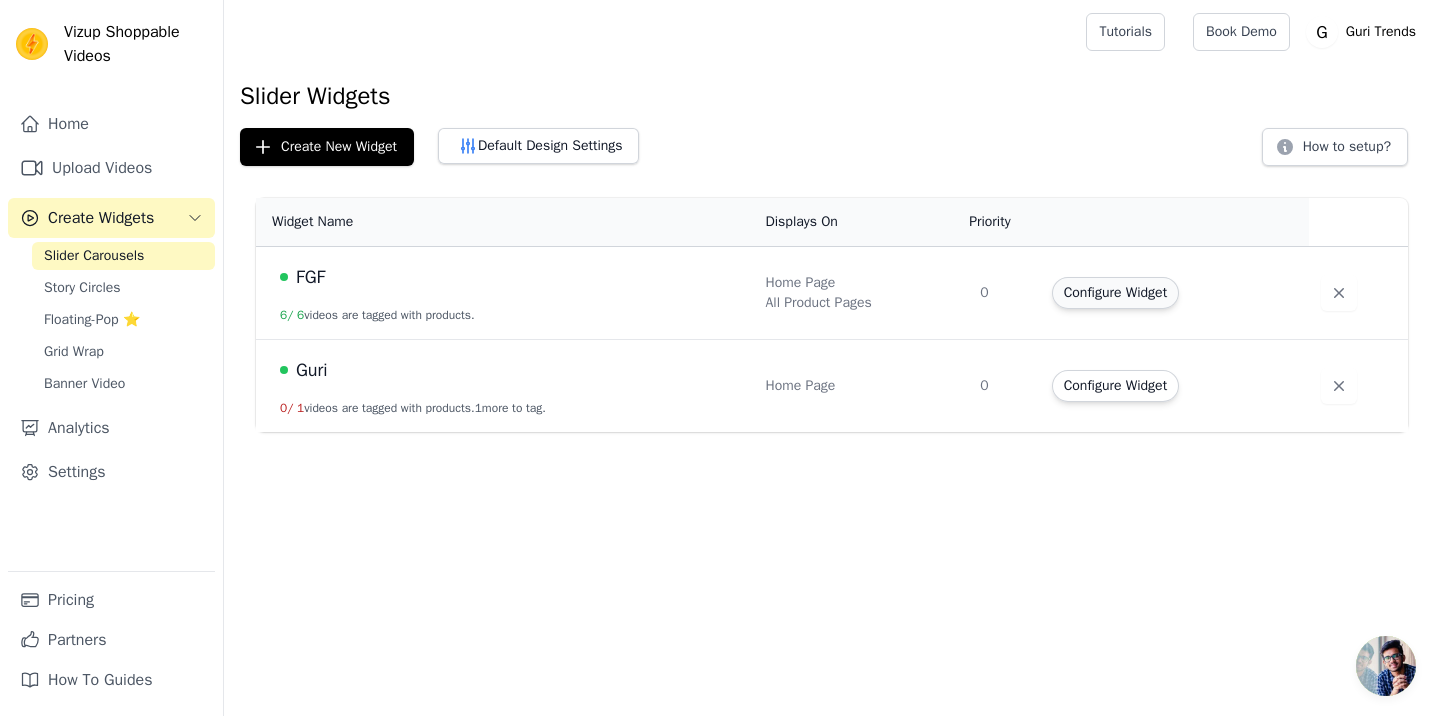 click on "Configure Widget" at bounding box center (1115, 293) 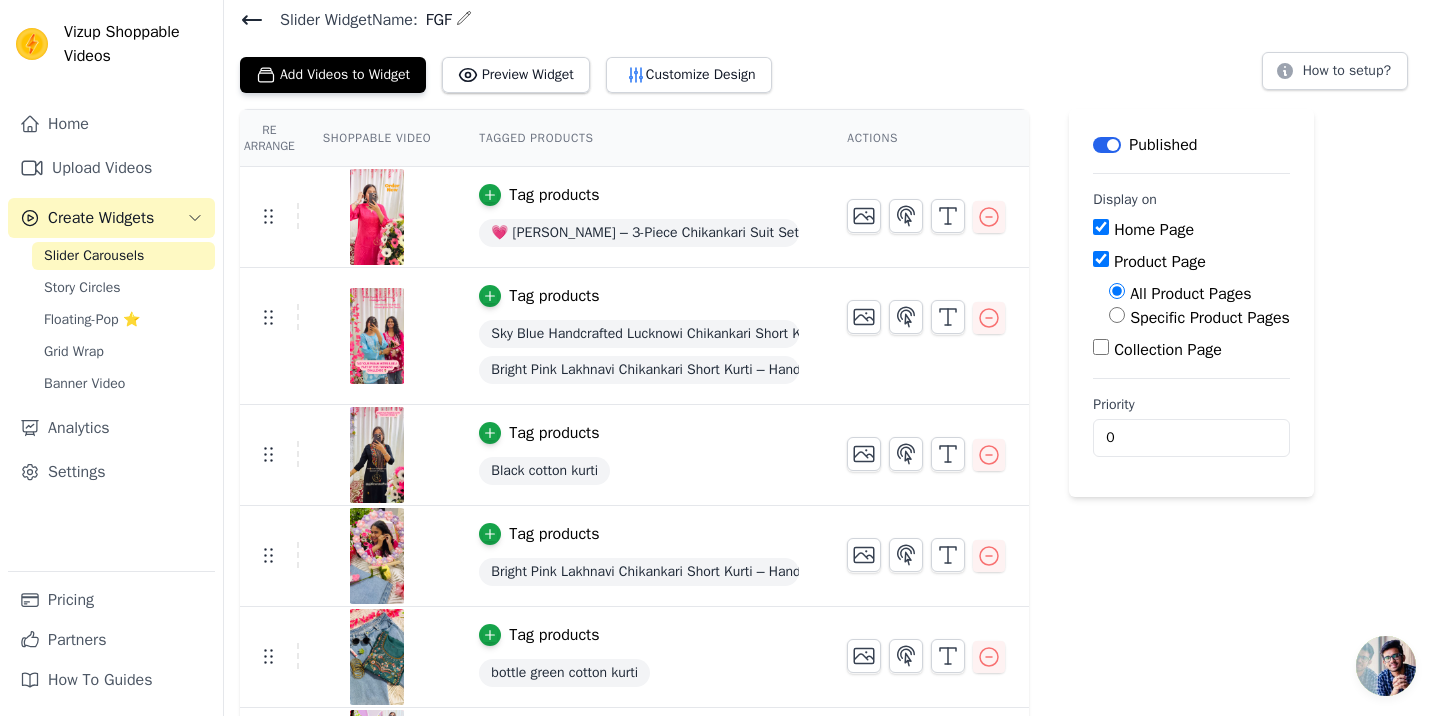 scroll, scrollTop: 85, scrollLeft: 0, axis: vertical 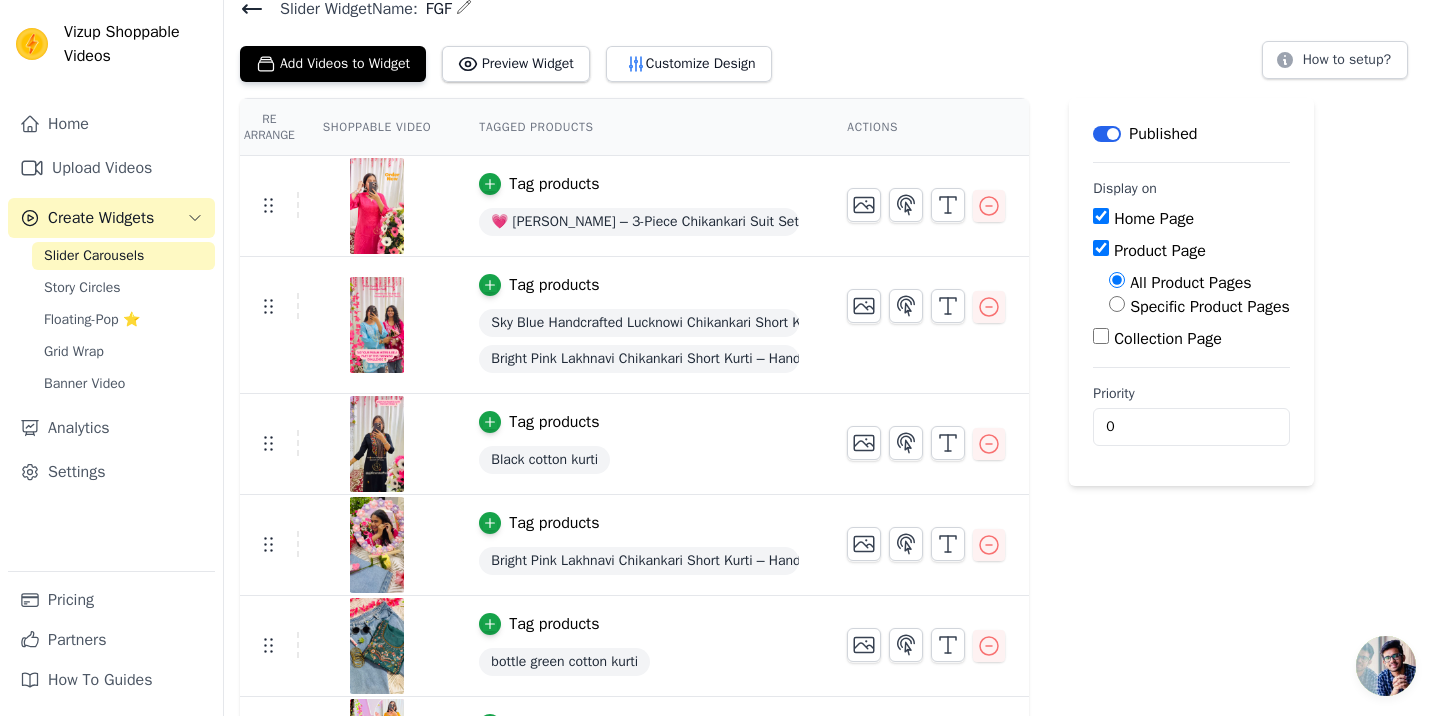 click on "Sky Blue Handcrafted Lucknowi Chikankari Short Kurti" at bounding box center [639, 323] 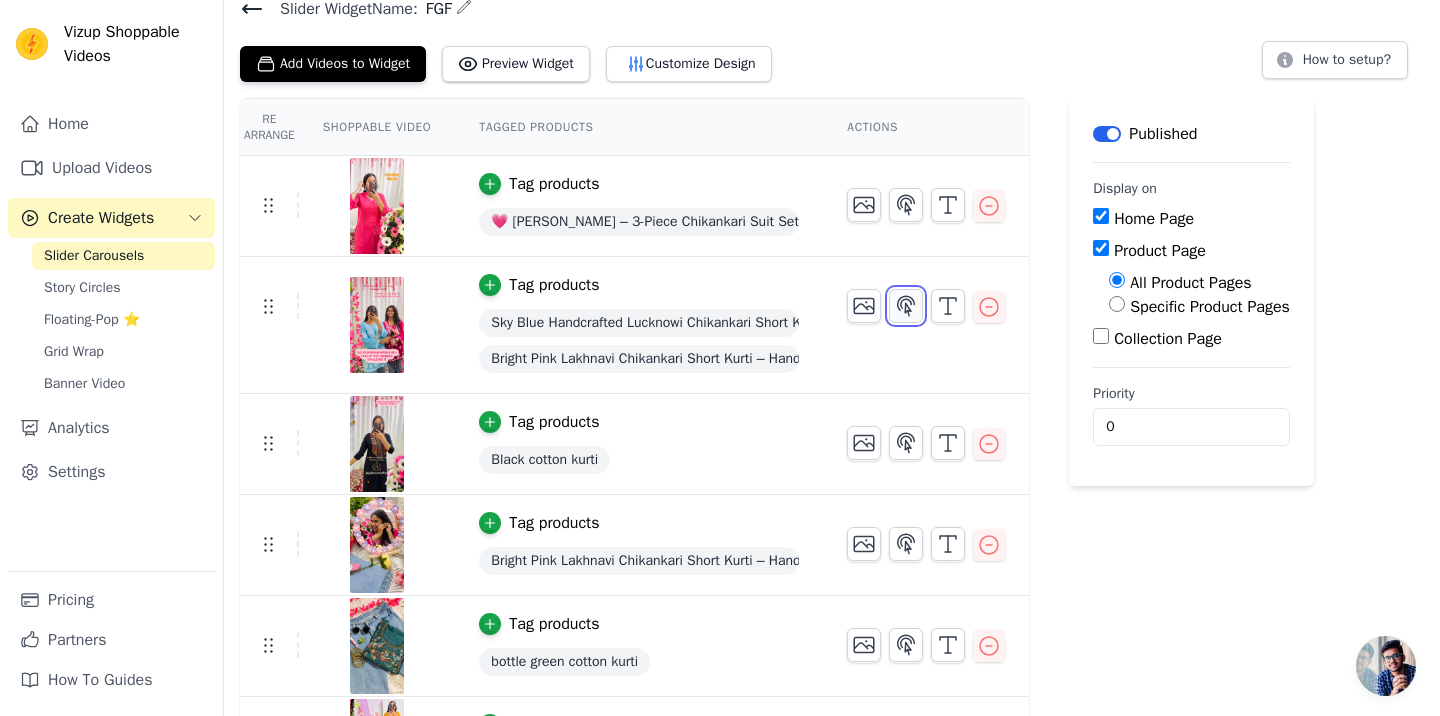 click 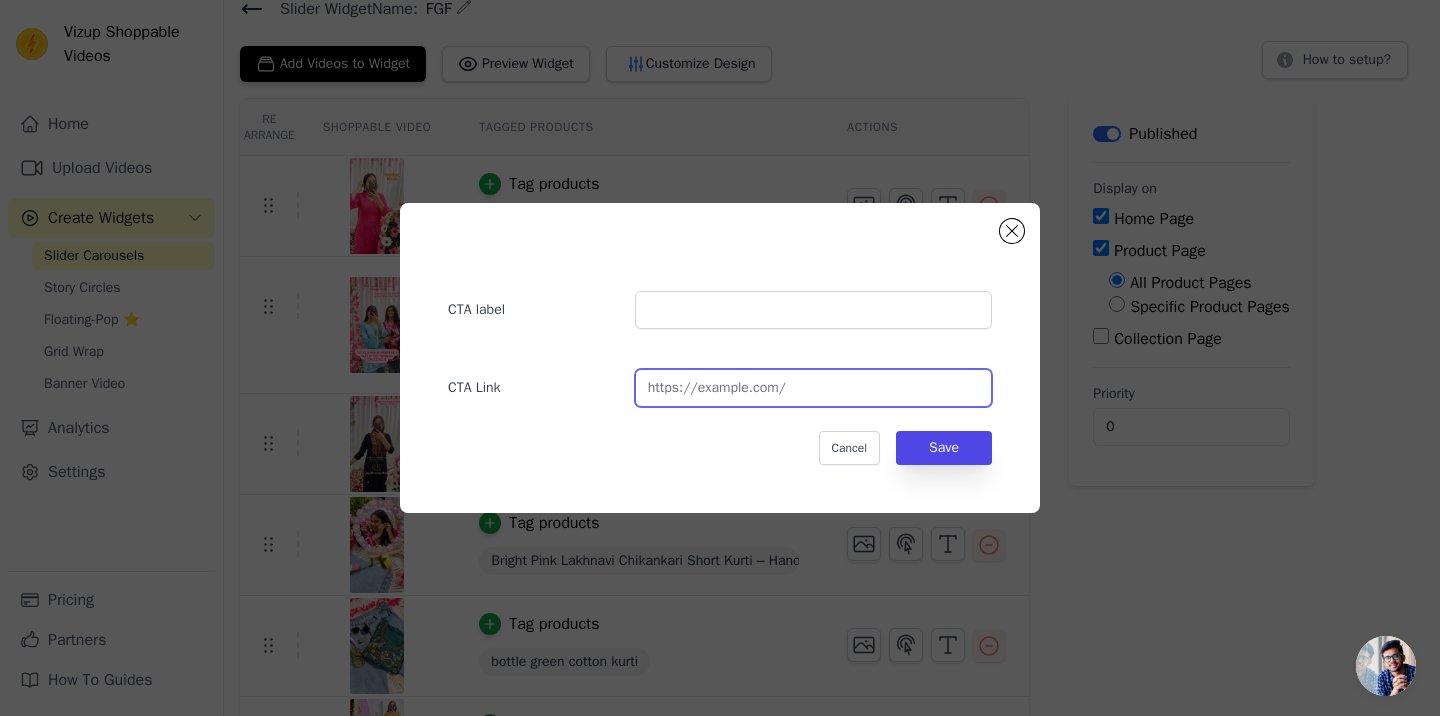 click at bounding box center [813, 388] 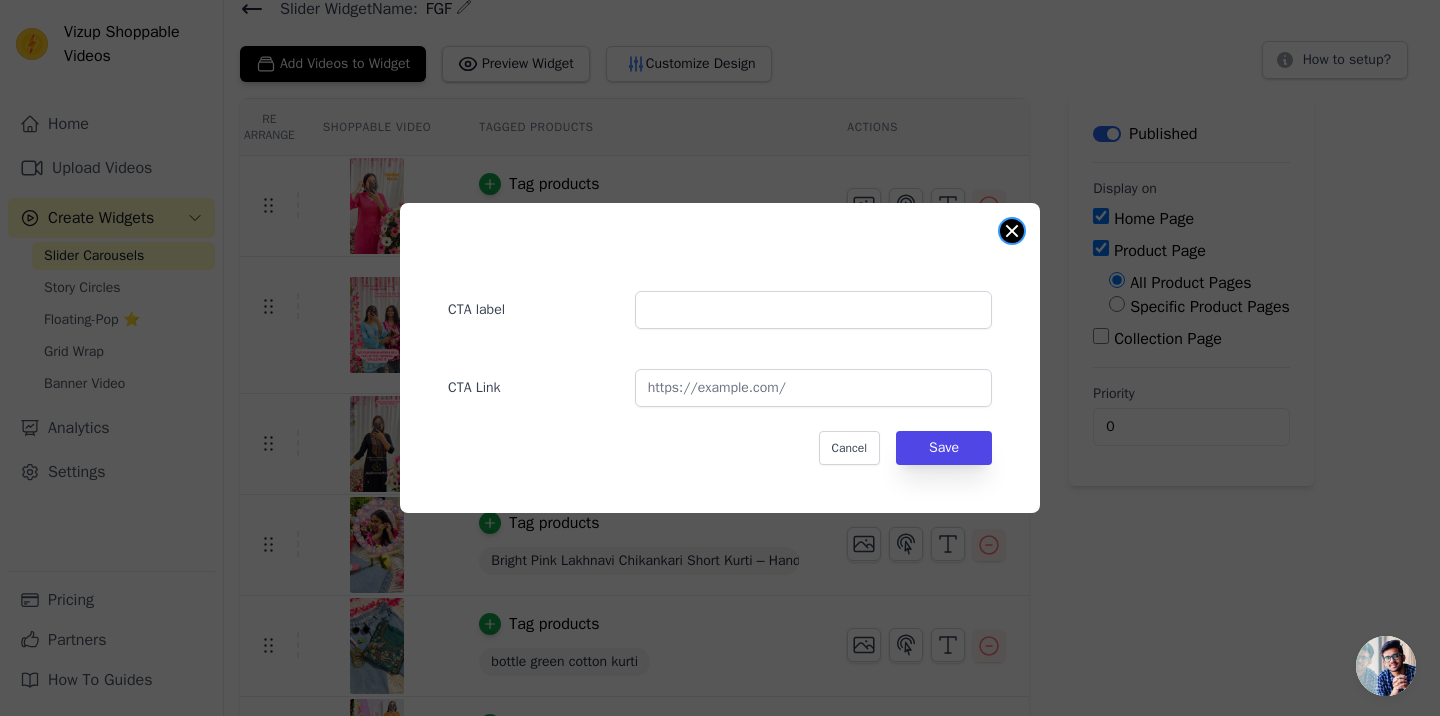 click at bounding box center [1012, 231] 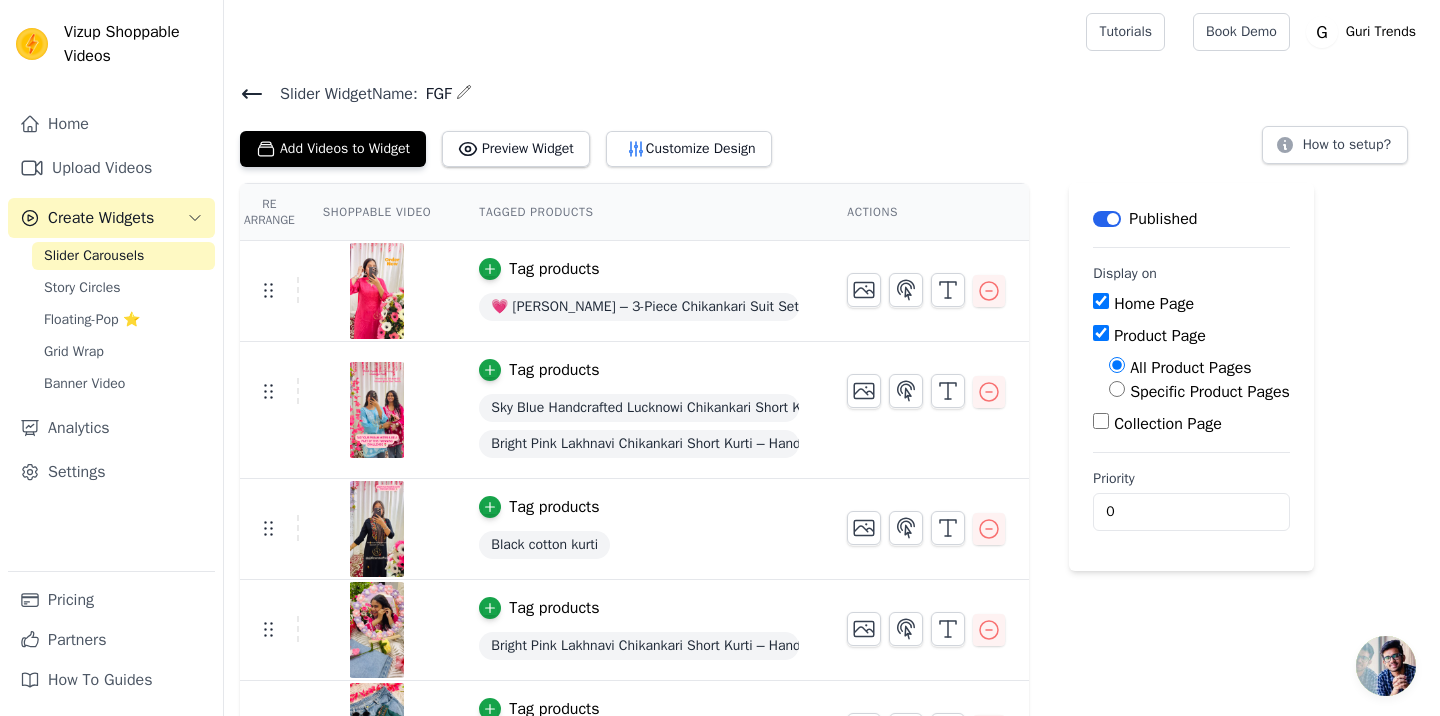 scroll, scrollTop: 85, scrollLeft: 0, axis: vertical 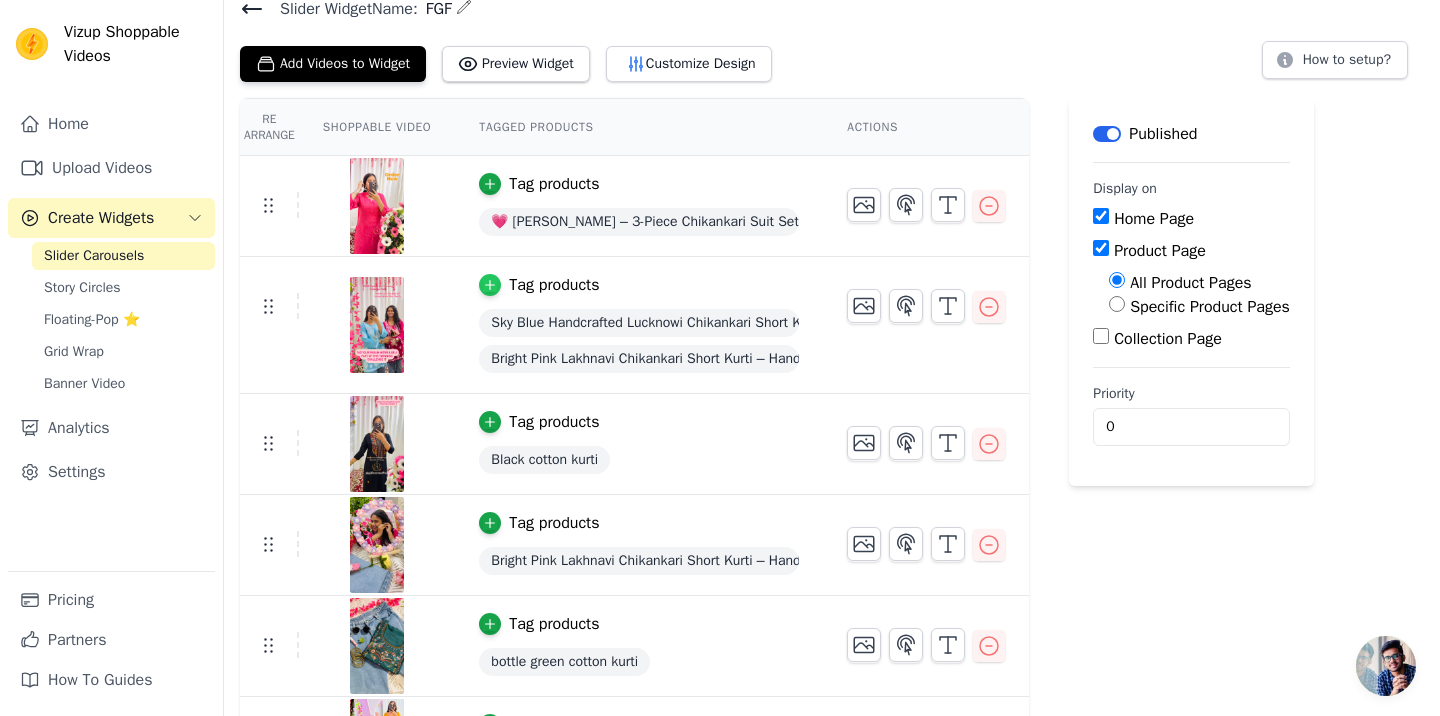 click 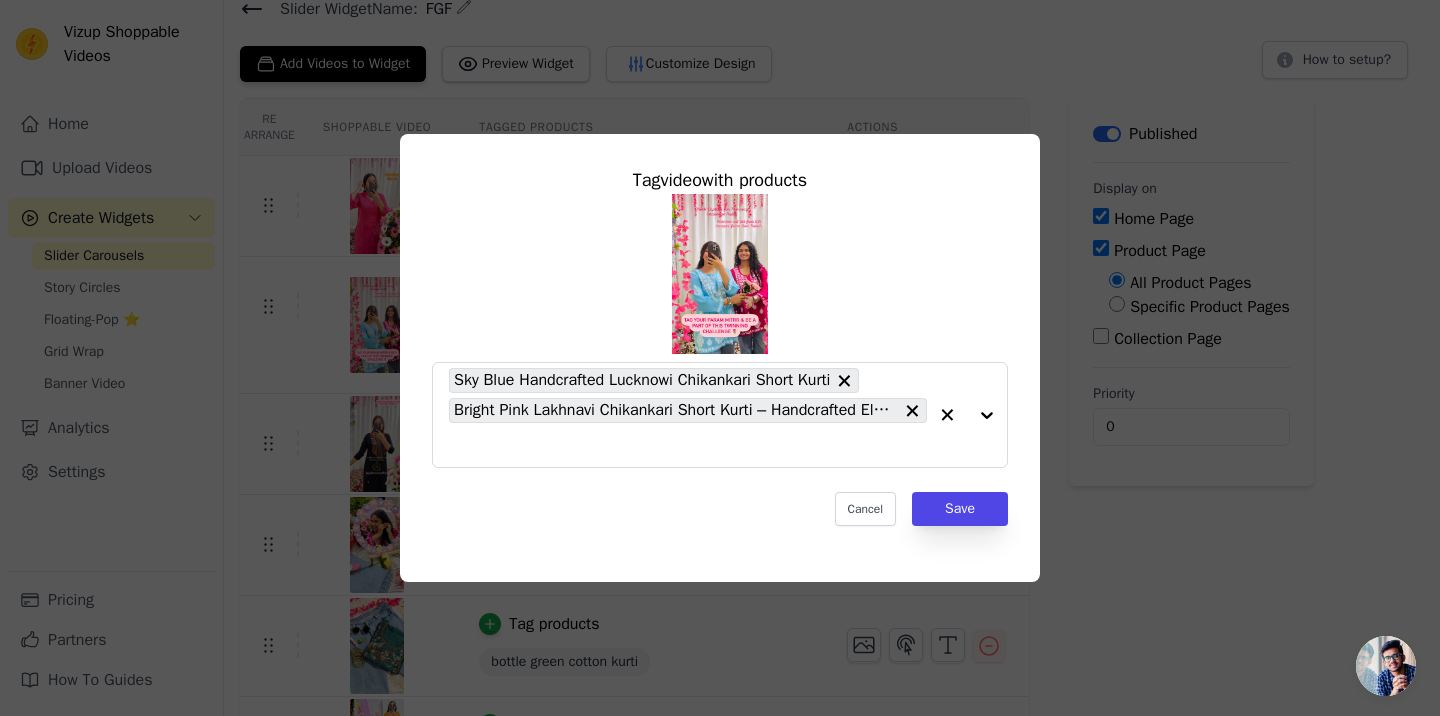 scroll, scrollTop: 0, scrollLeft: 0, axis: both 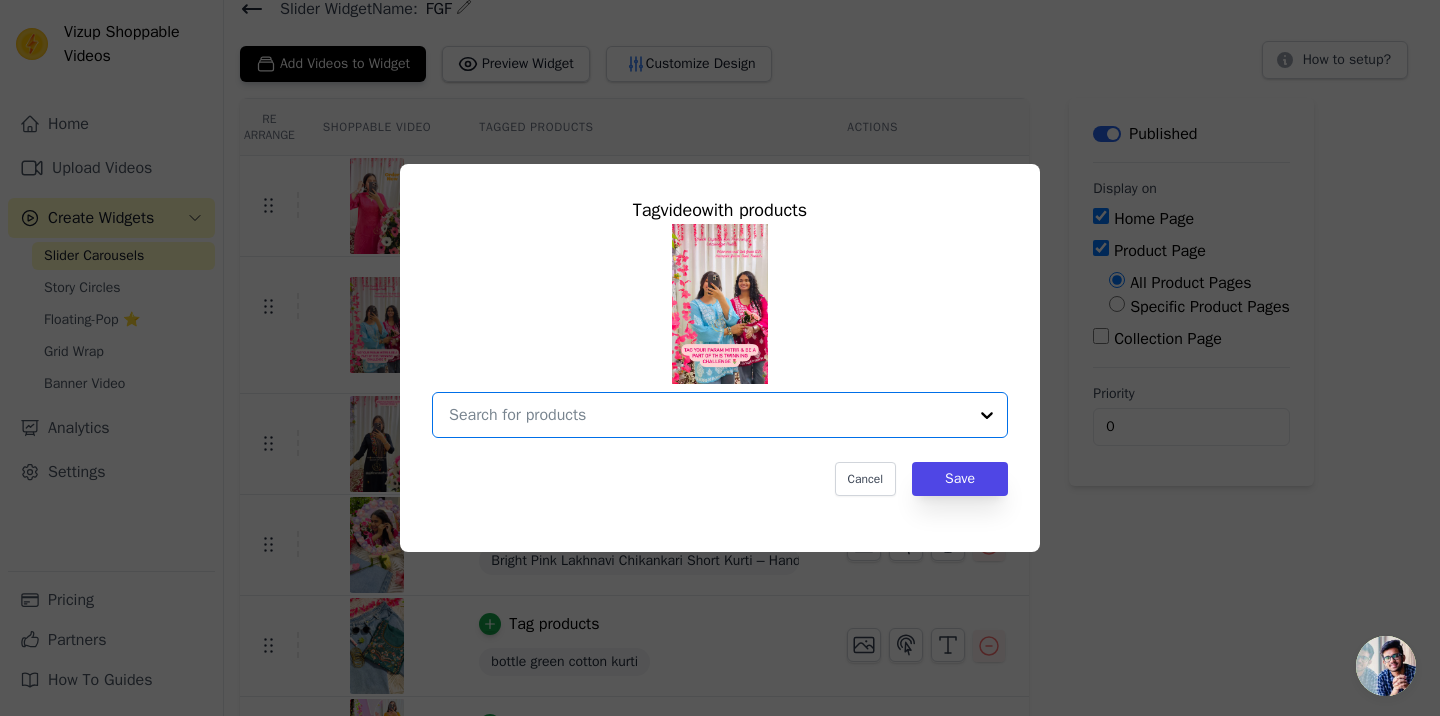click at bounding box center (708, 415) 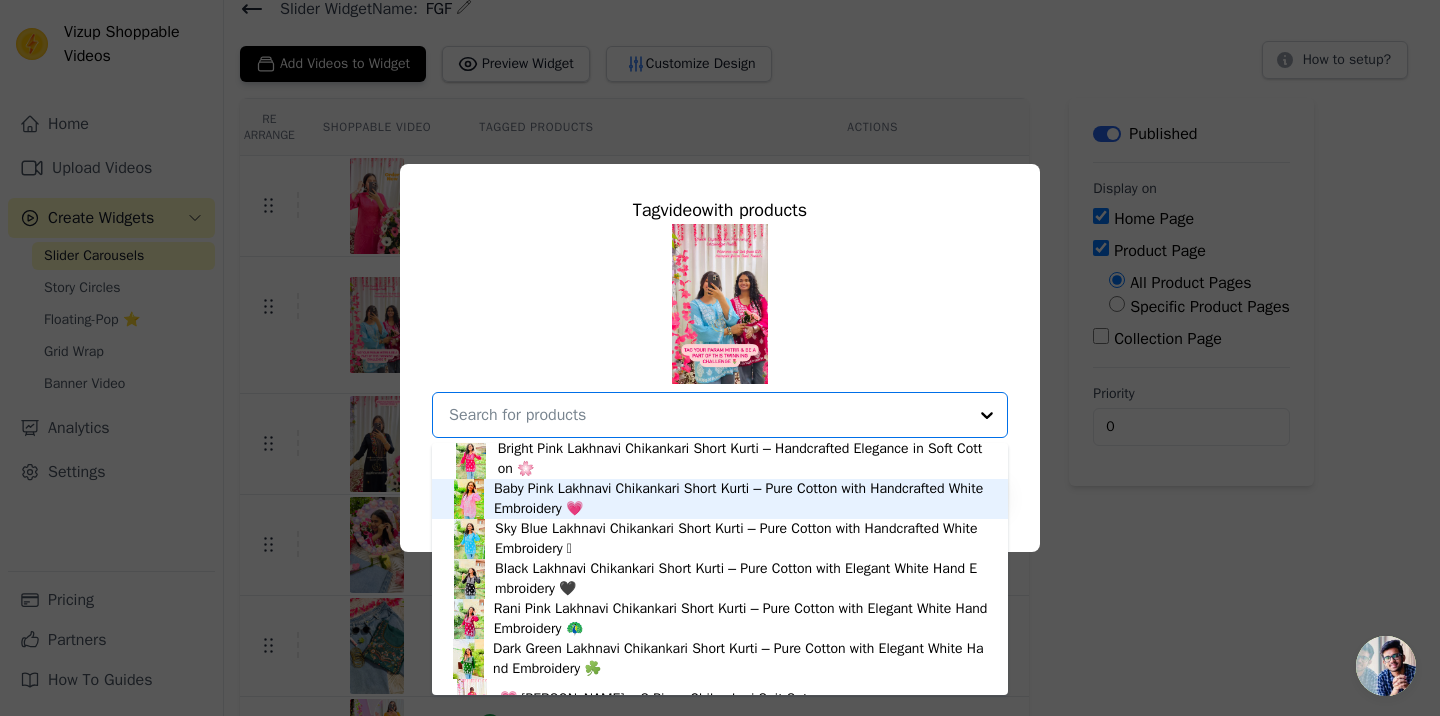 scroll, scrollTop: 446, scrollLeft: 0, axis: vertical 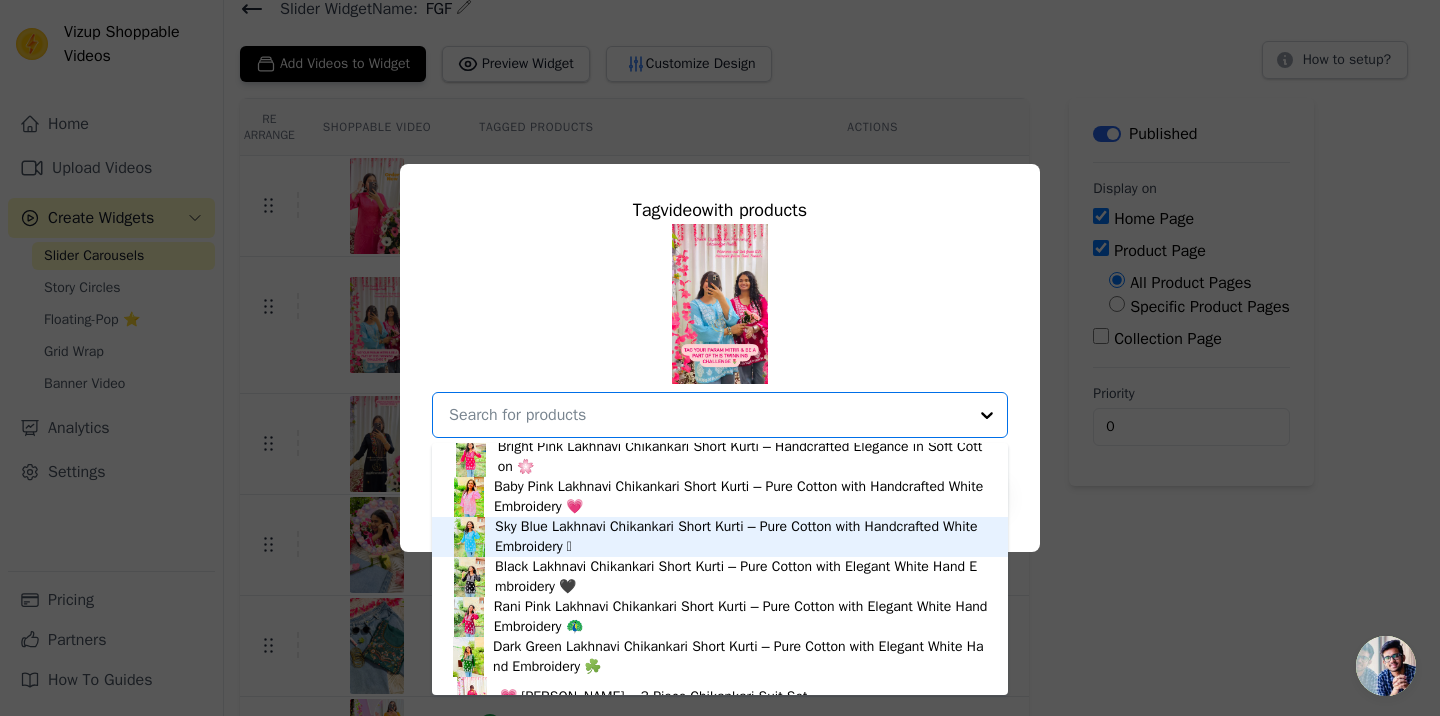 click on "Sky Blue Lakhnavi Chikankari Short Kurti – Pure Cotton with Handcrafted White Embroidery 🩵" at bounding box center (741, 537) 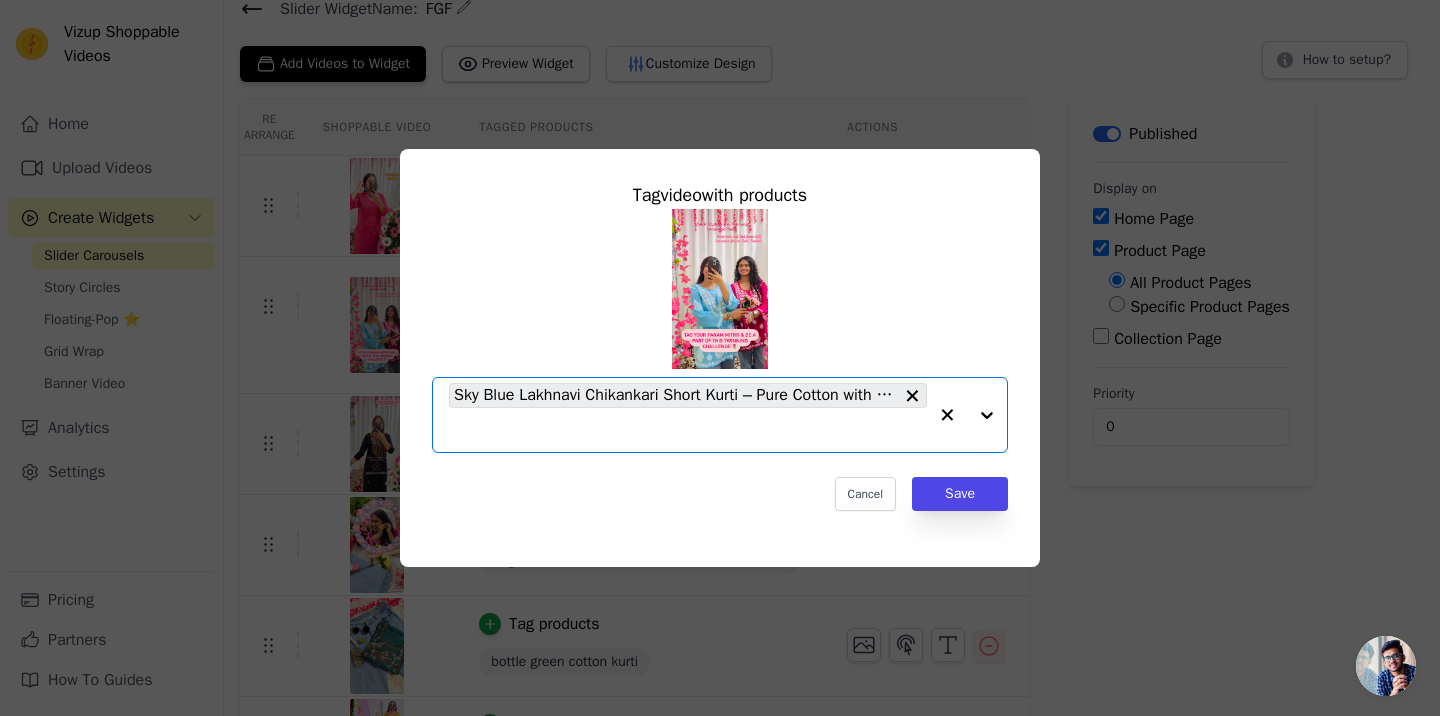 click 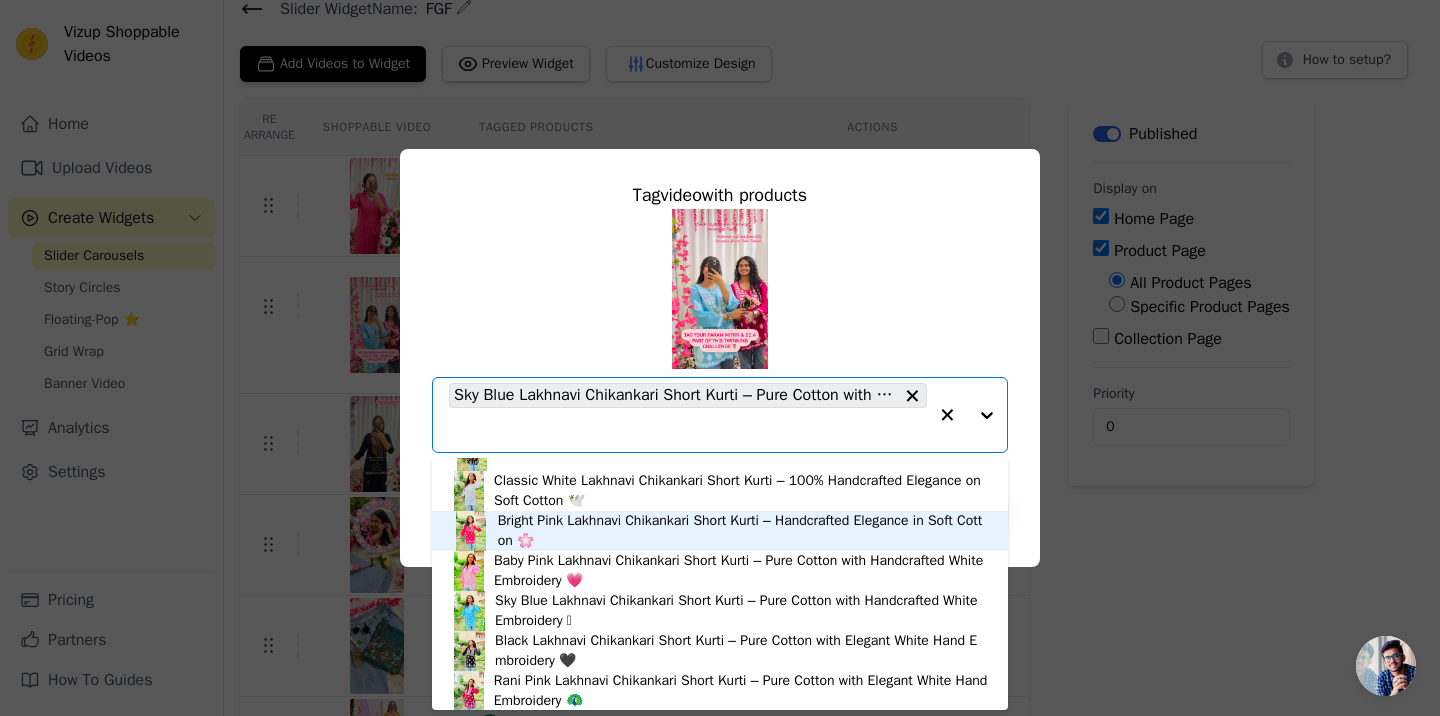 scroll, scrollTop: 395, scrollLeft: 0, axis: vertical 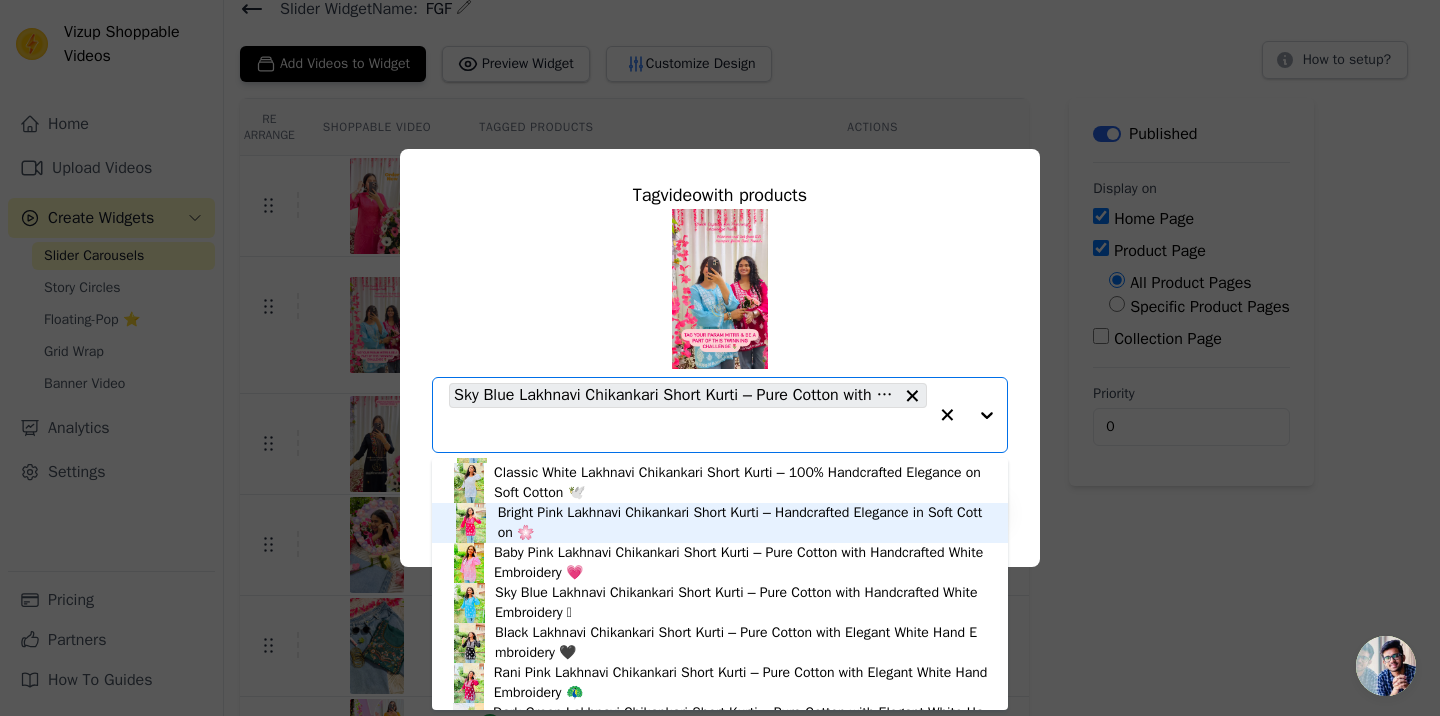 click on "Bright Pink Lakhnavi Chikankari Short Kurti – Handcrafted Elegance in Soft Cotton 🌸" at bounding box center [743, 523] 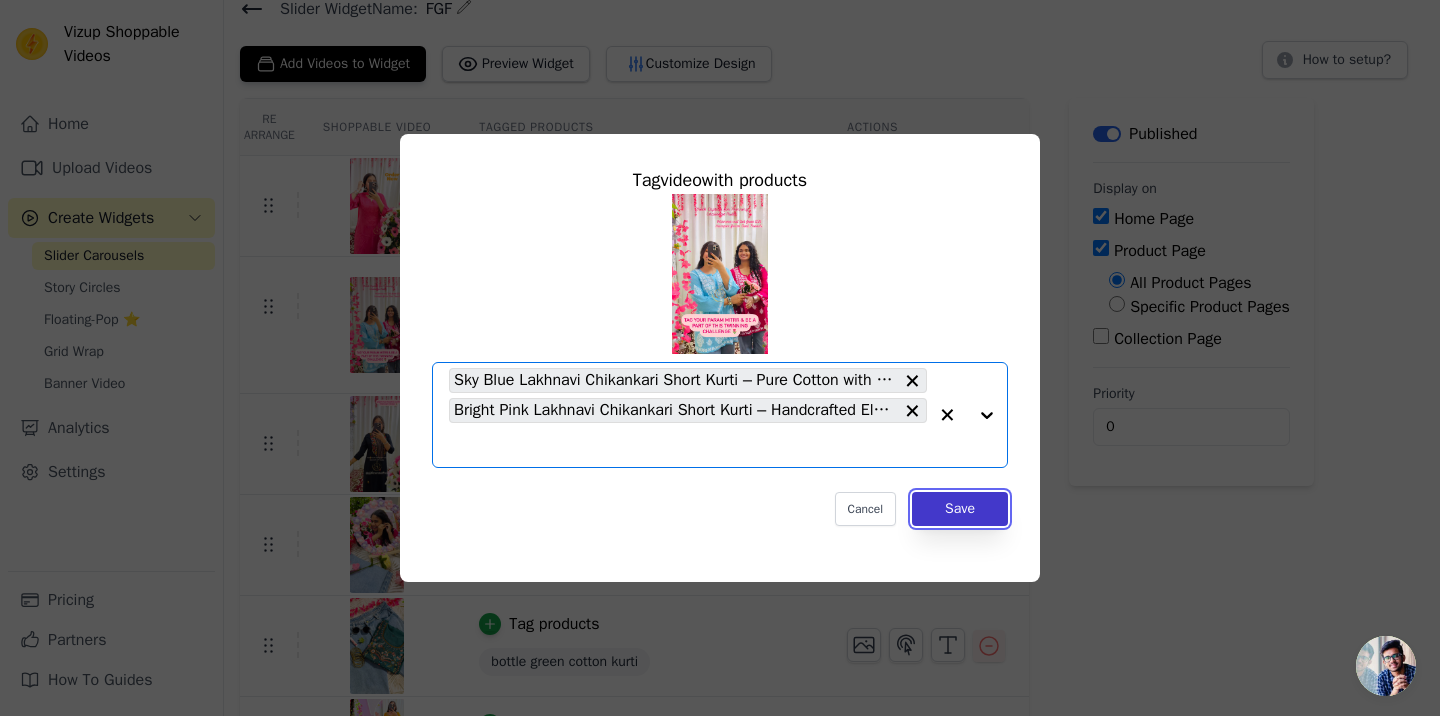 click on "Save" at bounding box center (960, 509) 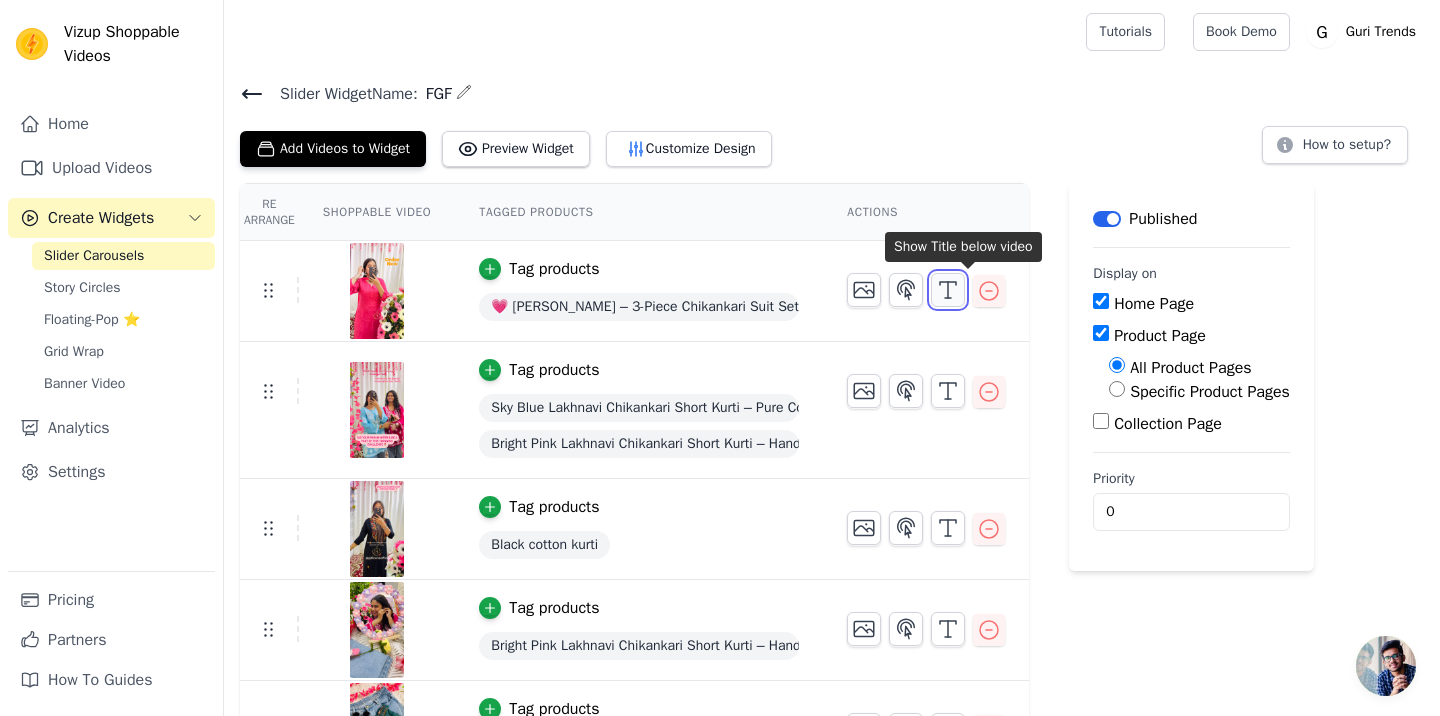 click 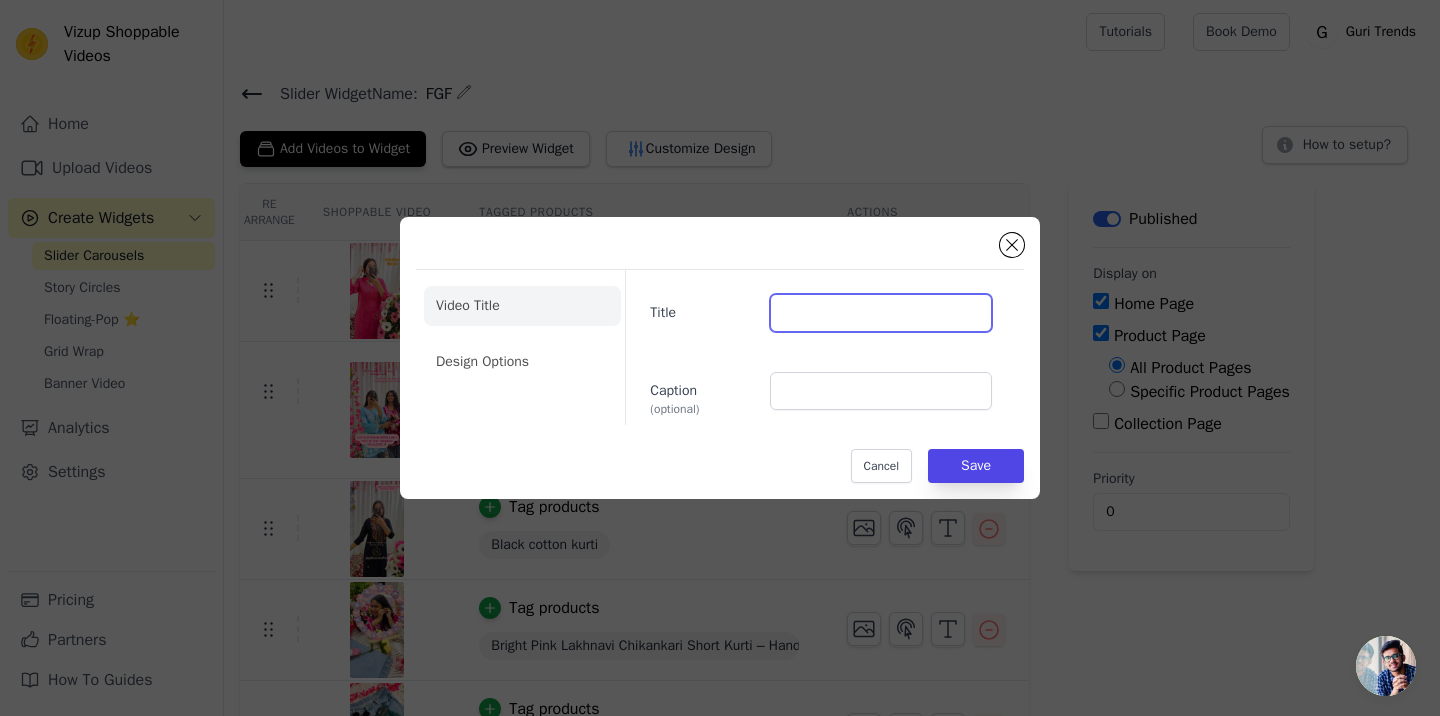 click on "Title" at bounding box center [881, 313] 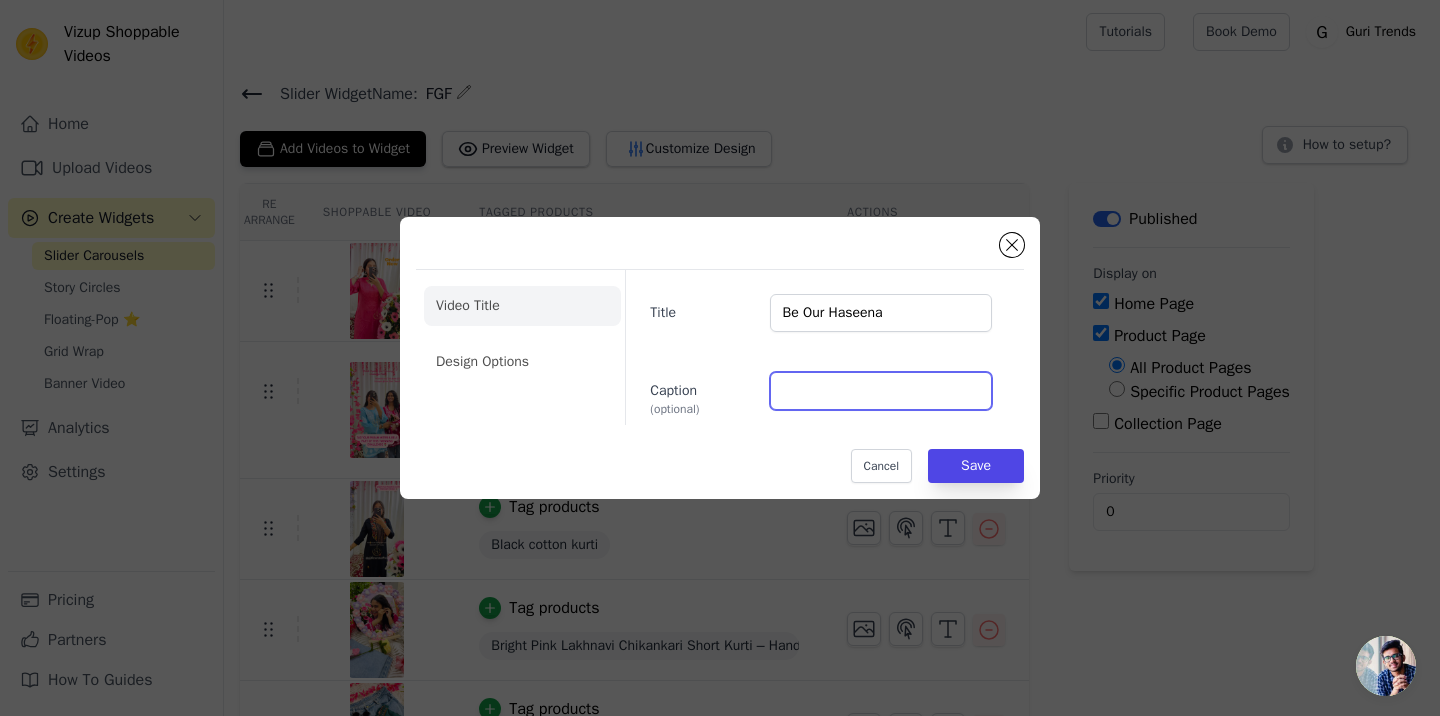 click on "Caption  (optional)" at bounding box center (881, 391) 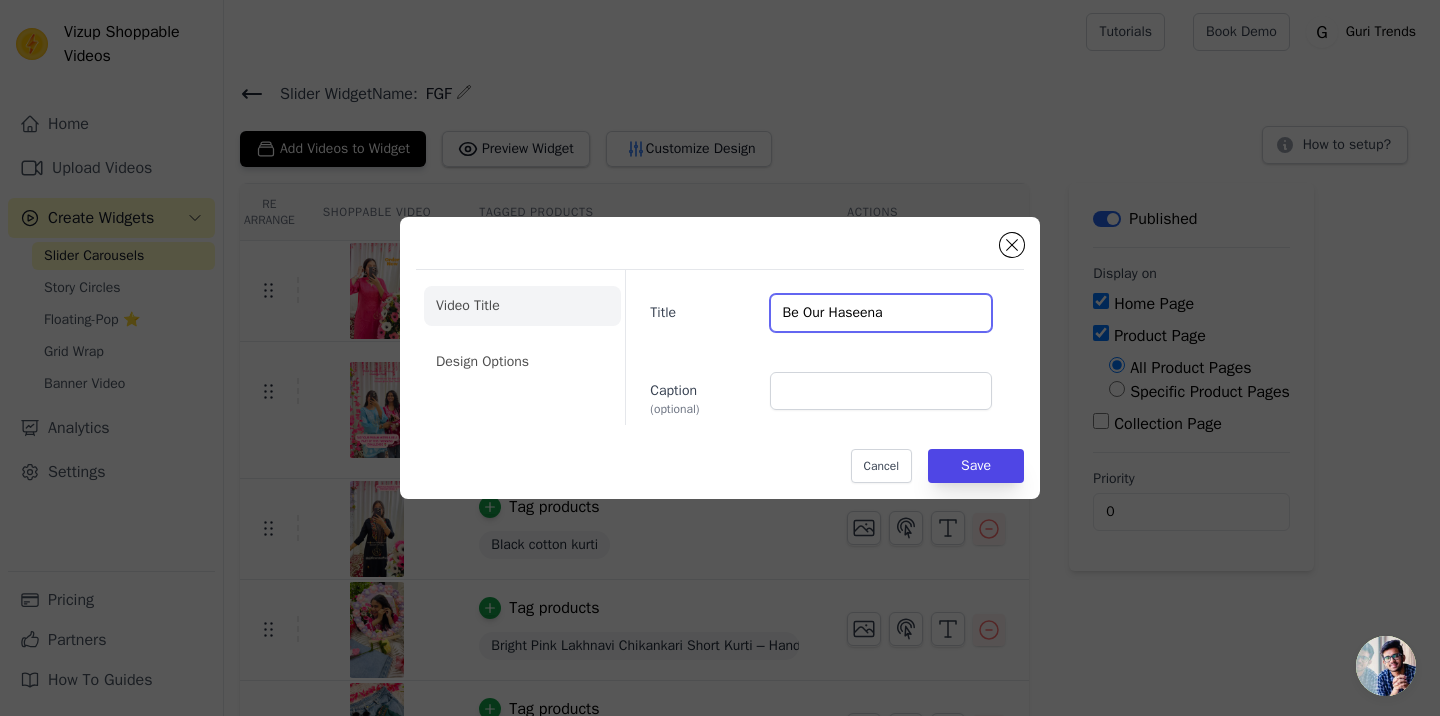 click on "Be Our Haseena" at bounding box center (881, 313) 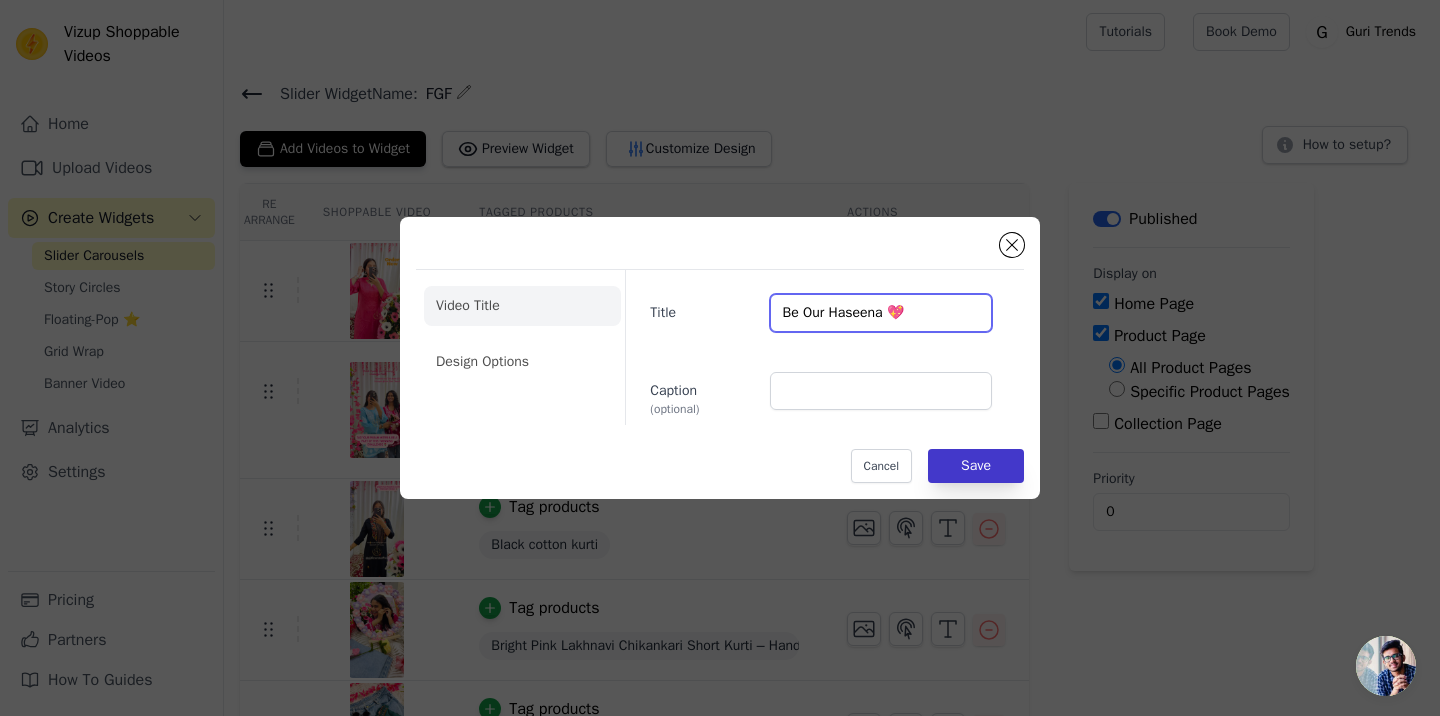 type on "Be Our Haseena 💖" 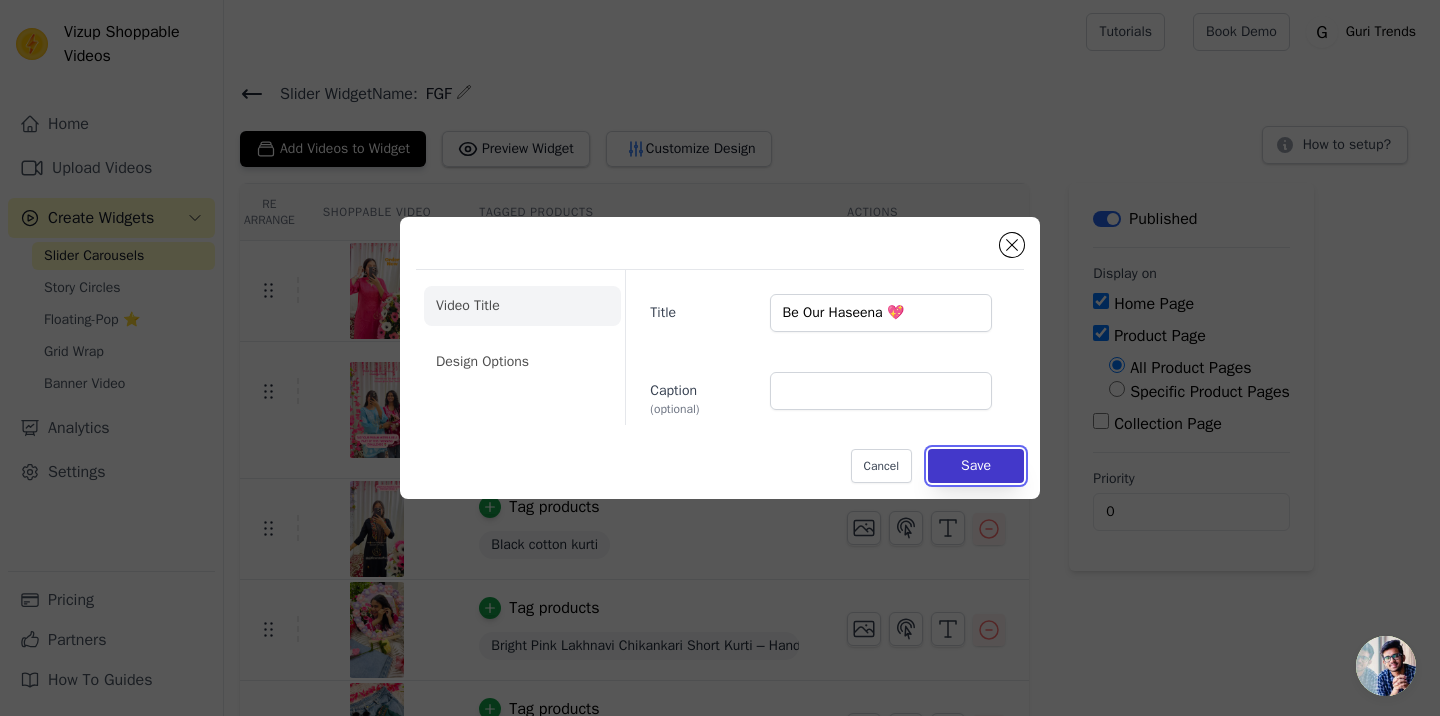 click on "Save" at bounding box center [976, 466] 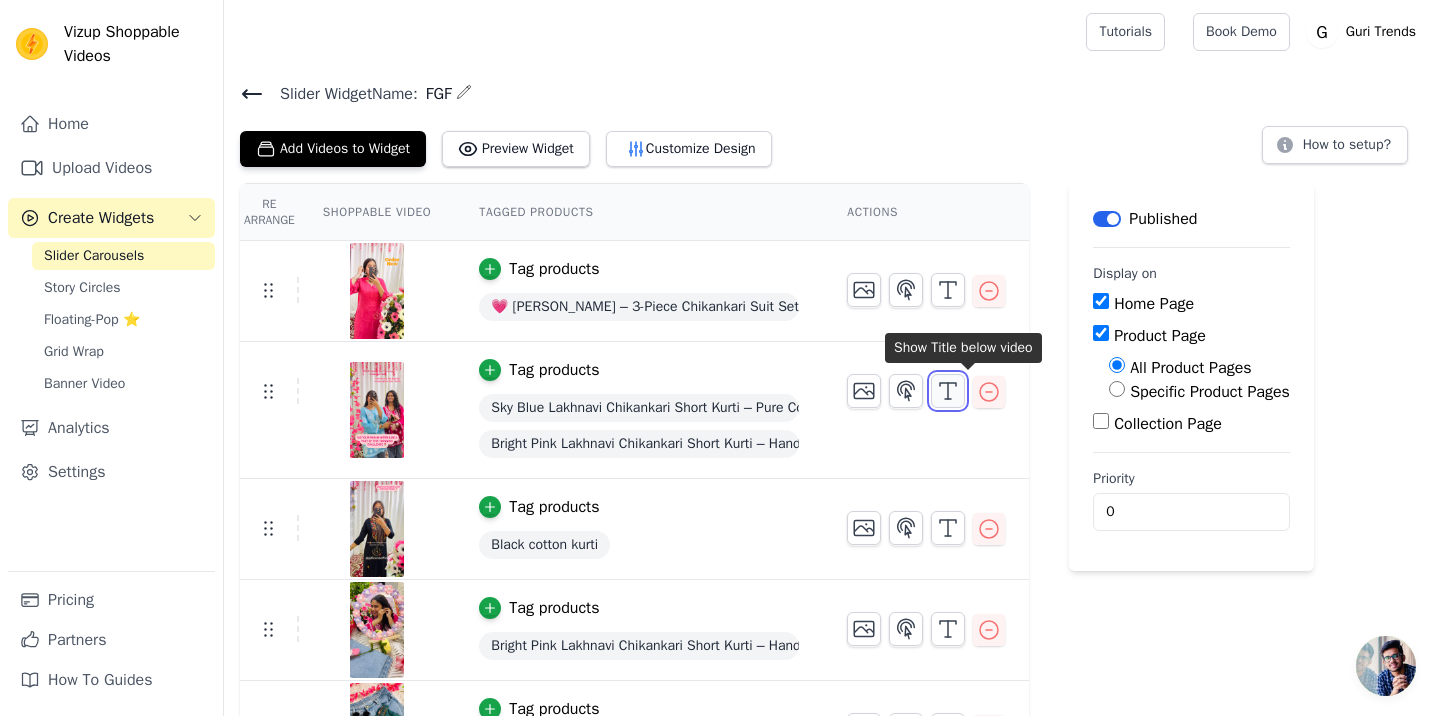 click 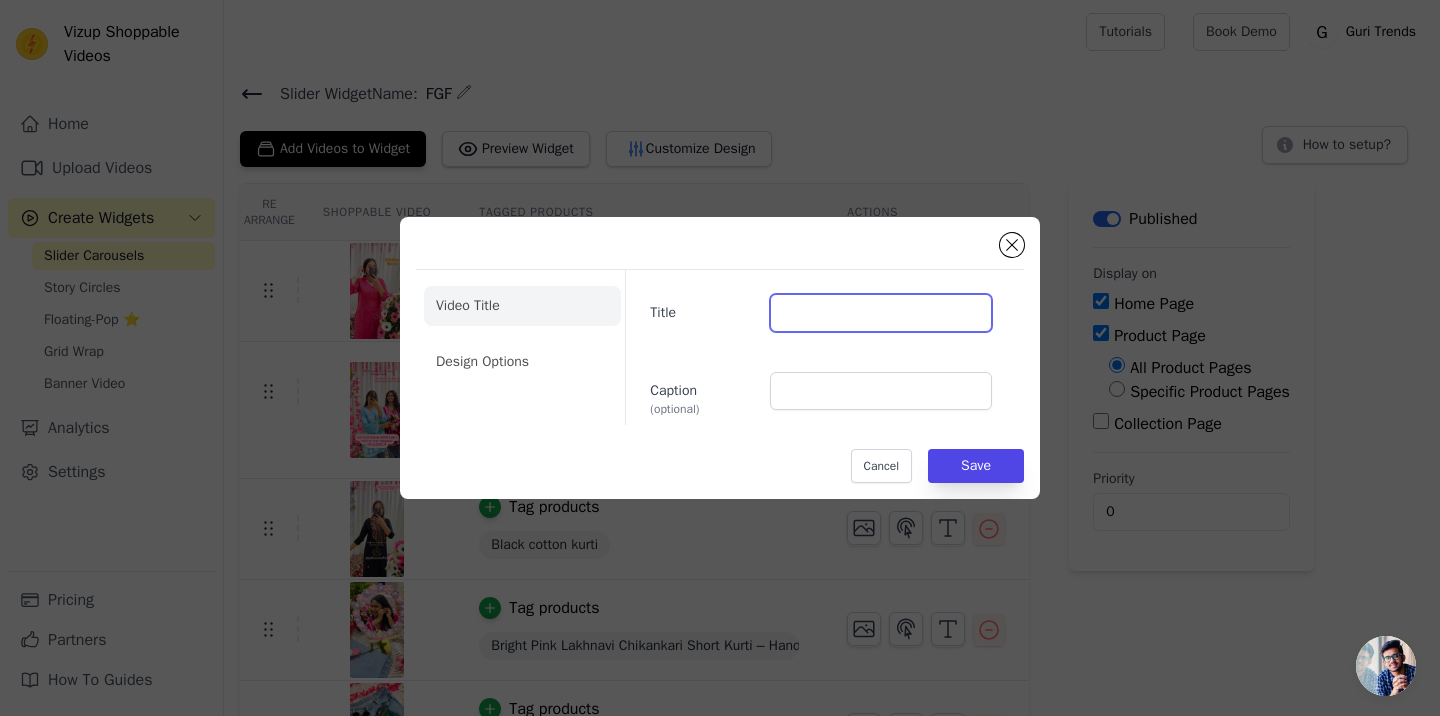 click on "Title" at bounding box center [881, 313] 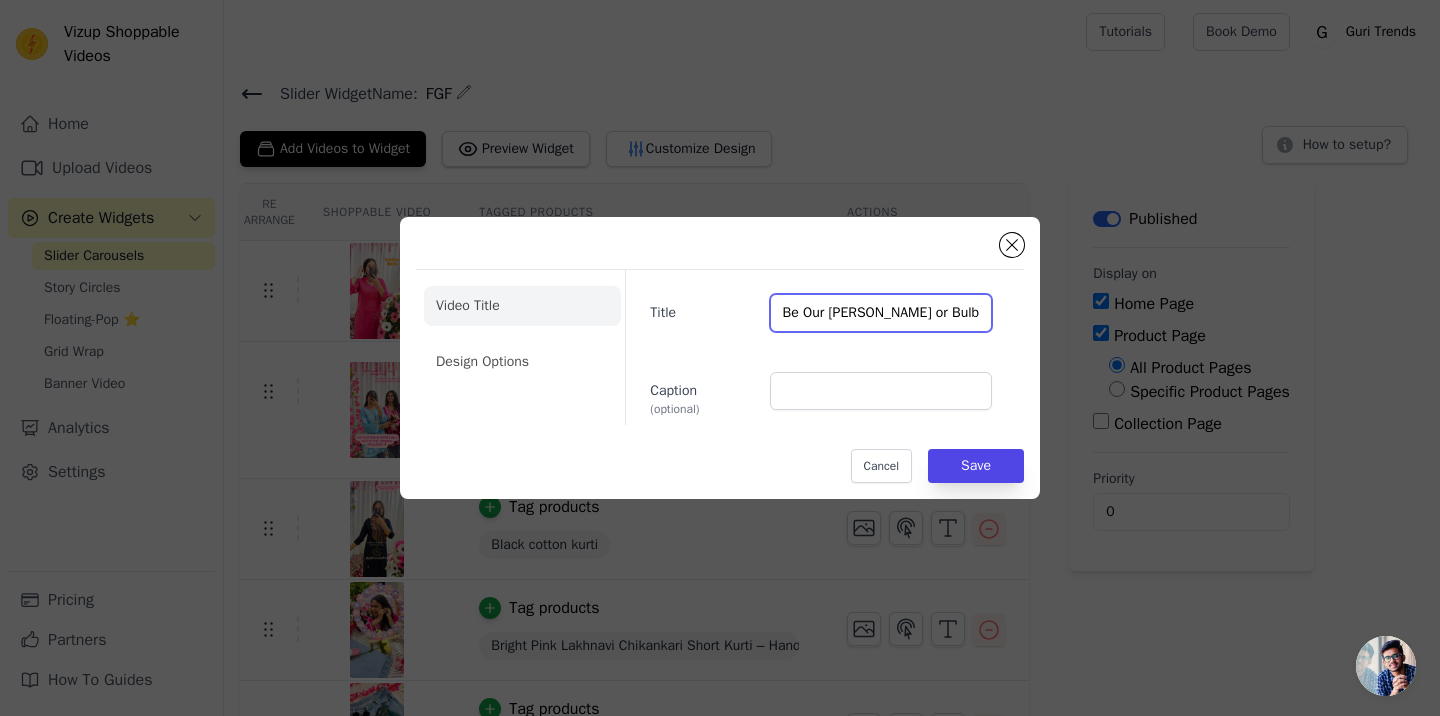 paste on "🌸💙💗" 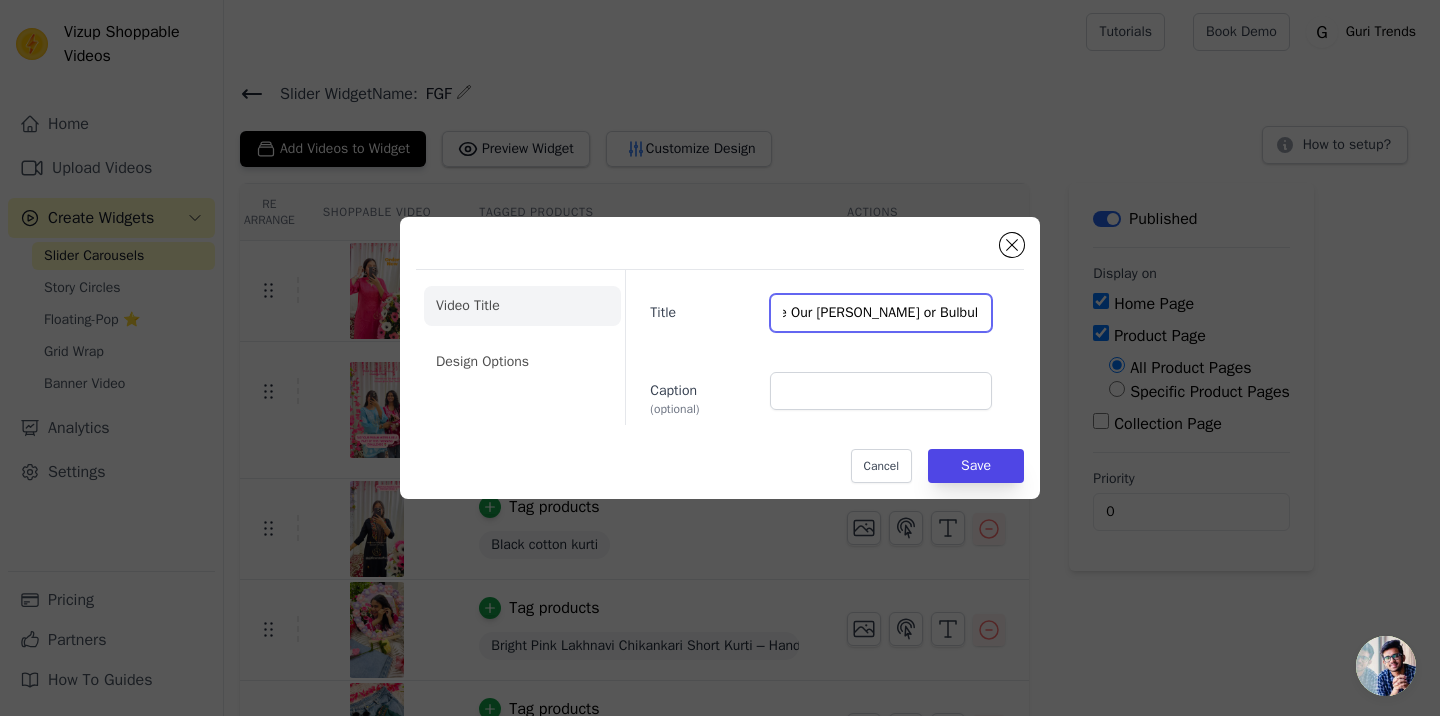 click on "Be Our [PERSON_NAME] or Bulbul  🌸💙💗" at bounding box center (881, 313) 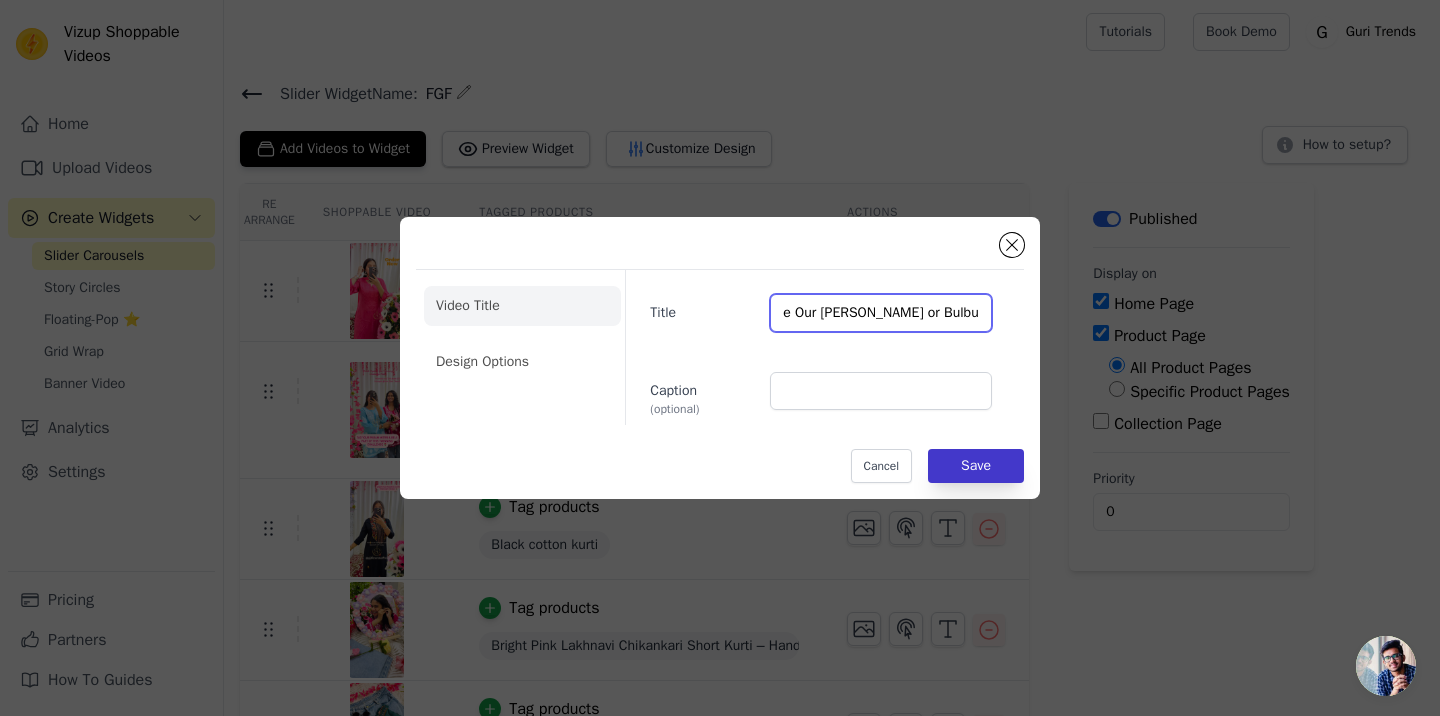 type on "Be Our [PERSON_NAME] or Bulbul 🌸💙💗" 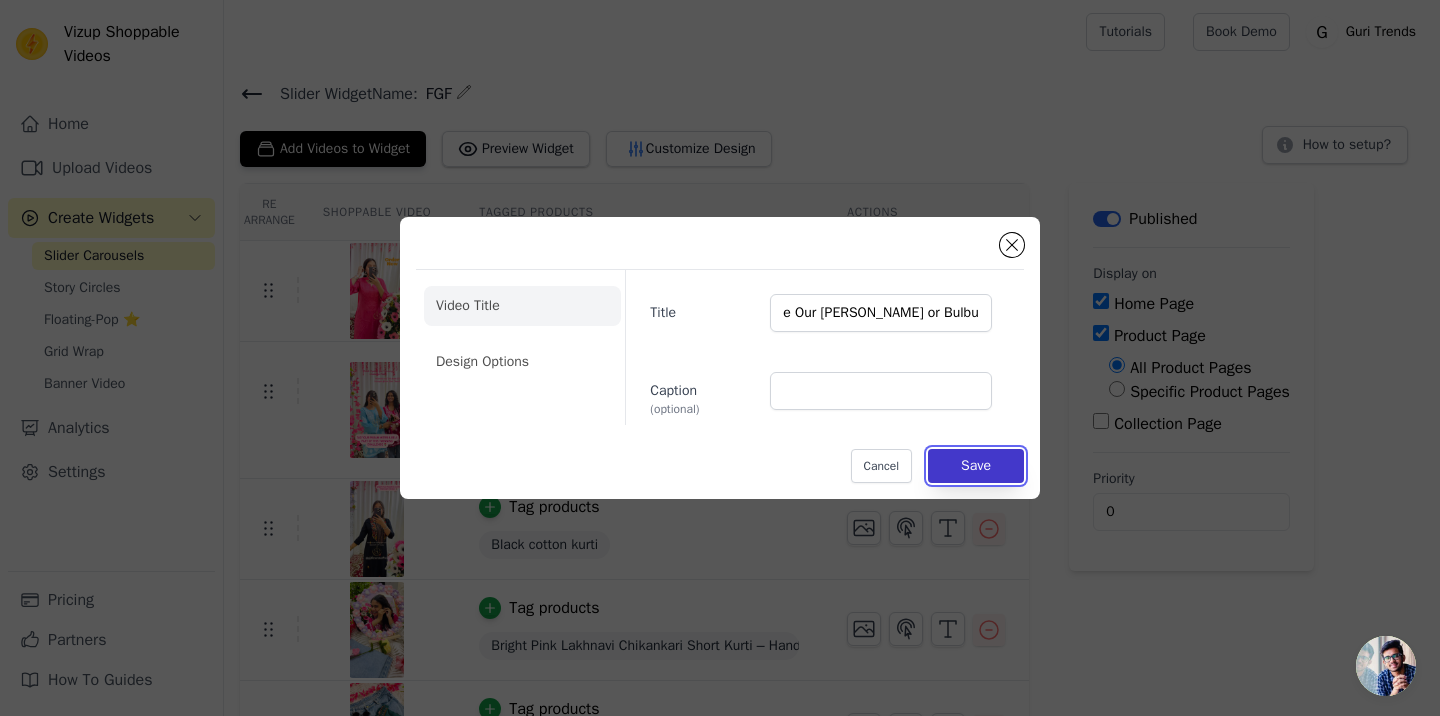 click on "Save" at bounding box center [976, 466] 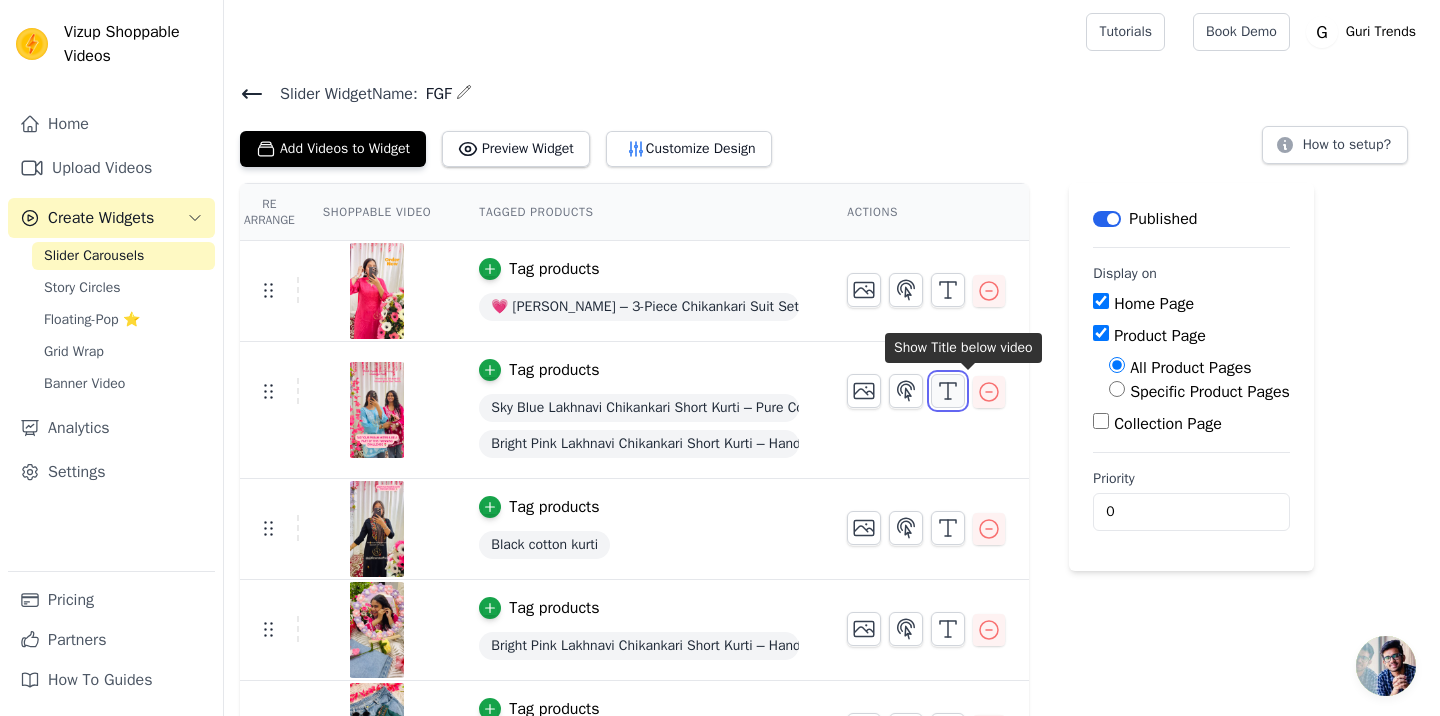 click 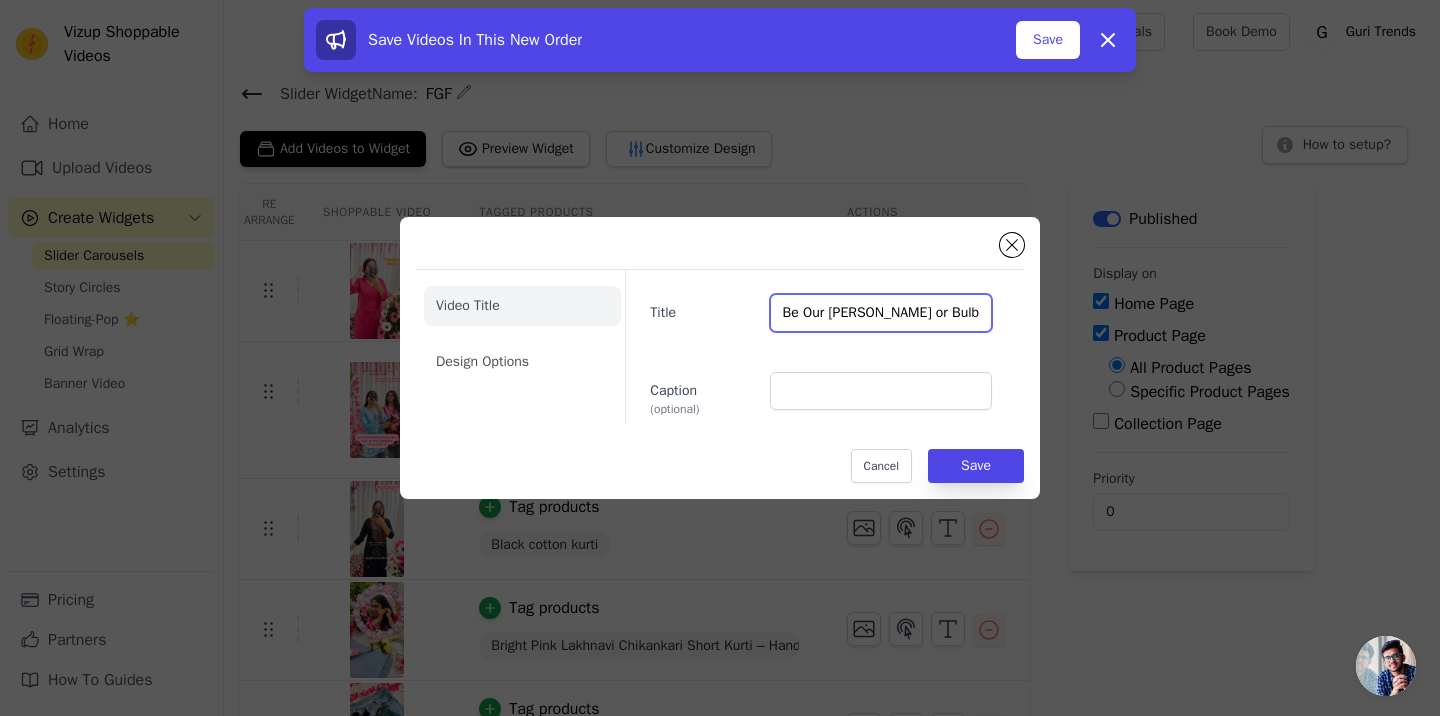 click on "Be Our [PERSON_NAME] or Bulbul 🌸💙💗" at bounding box center (881, 313) 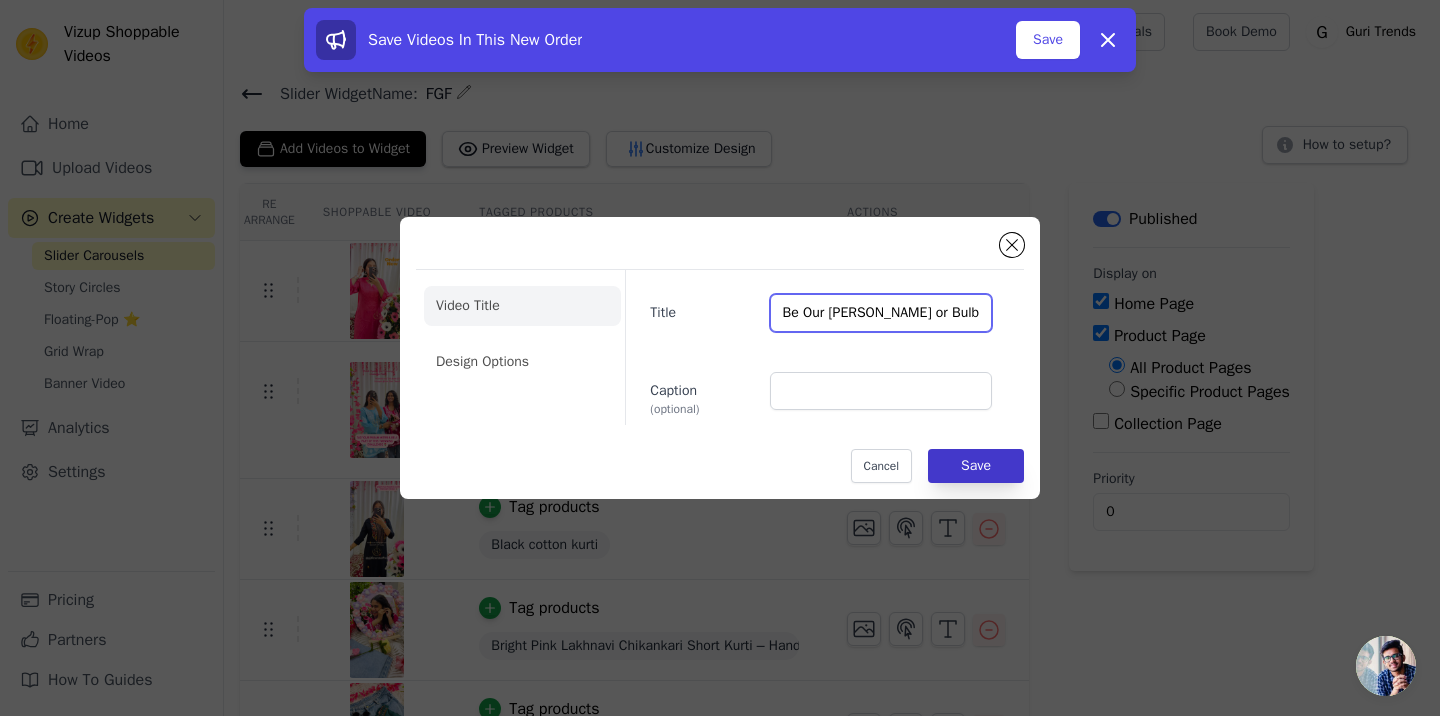 type on "Be Our [PERSON_NAME] or Bulbul 🌸" 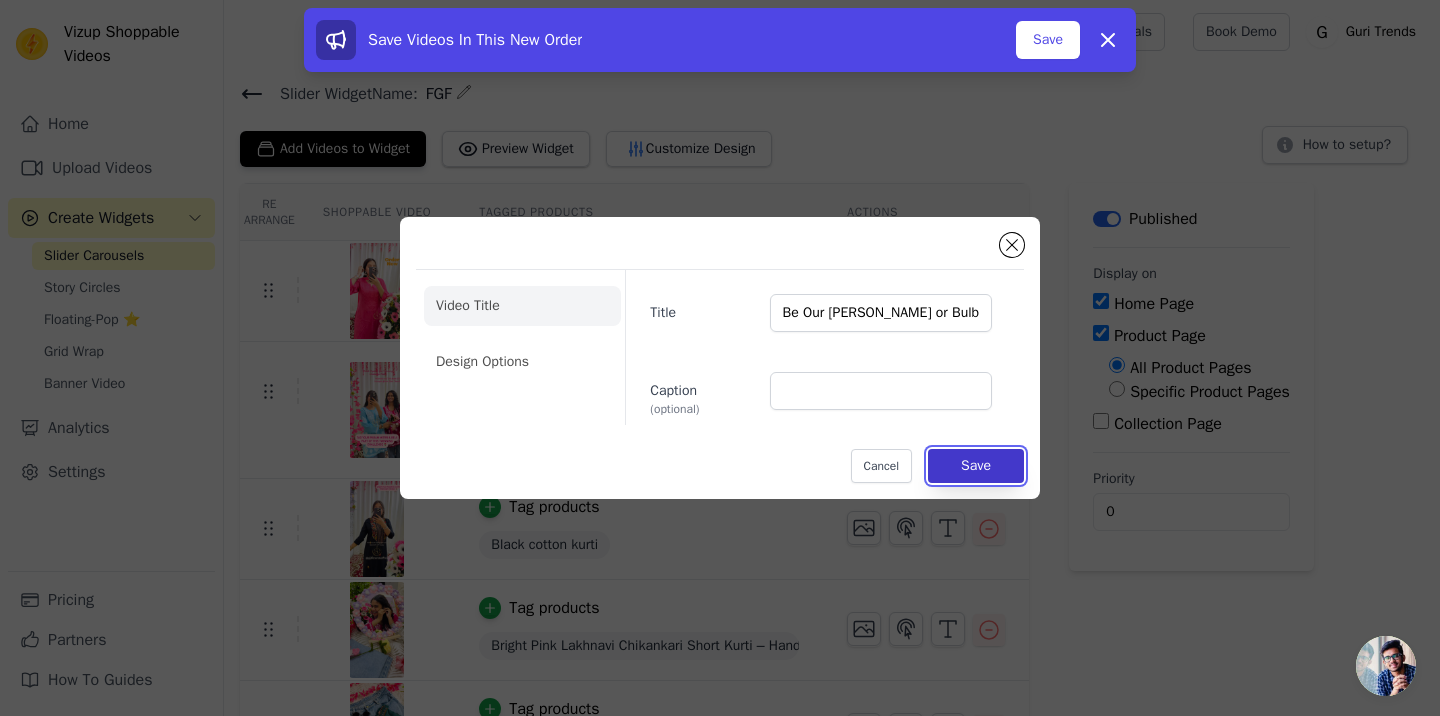 click on "Save" at bounding box center [976, 466] 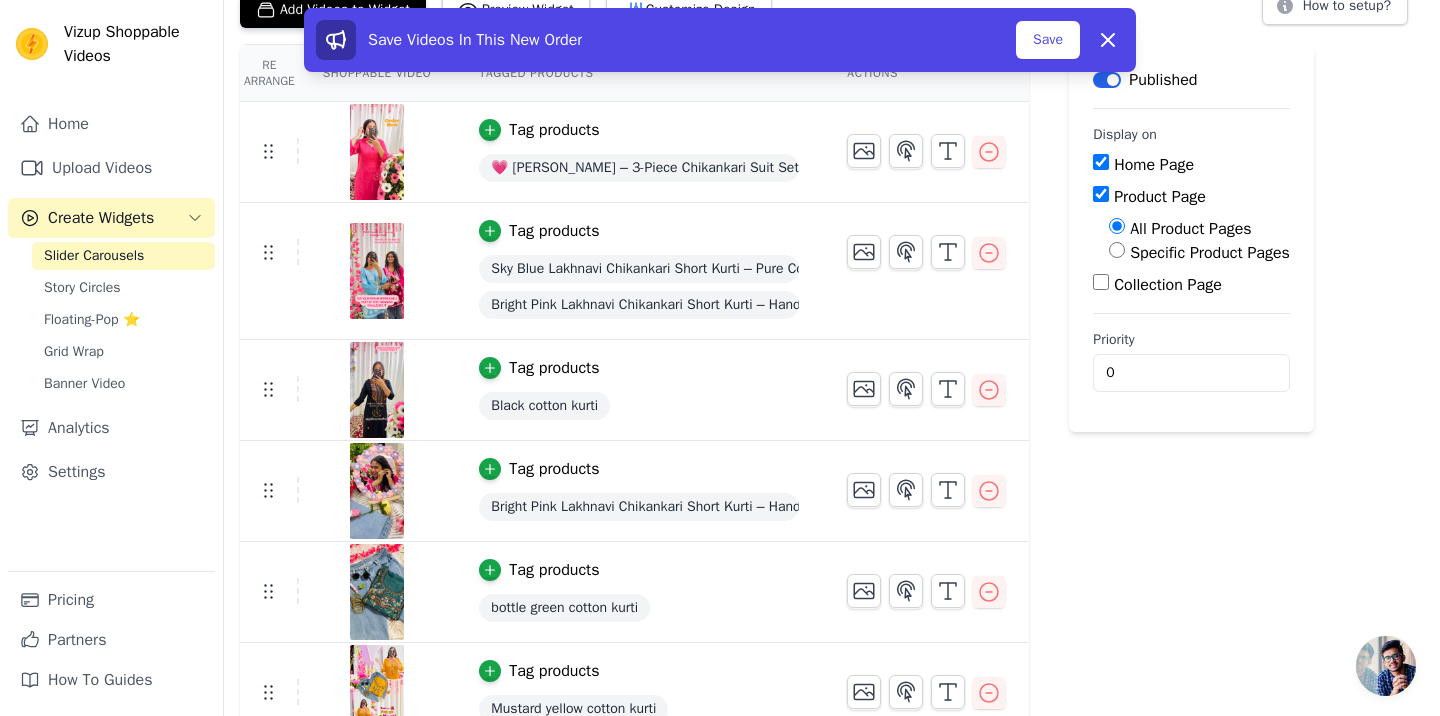 scroll, scrollTop: 166, scrollLeft: 0, axis: vertical 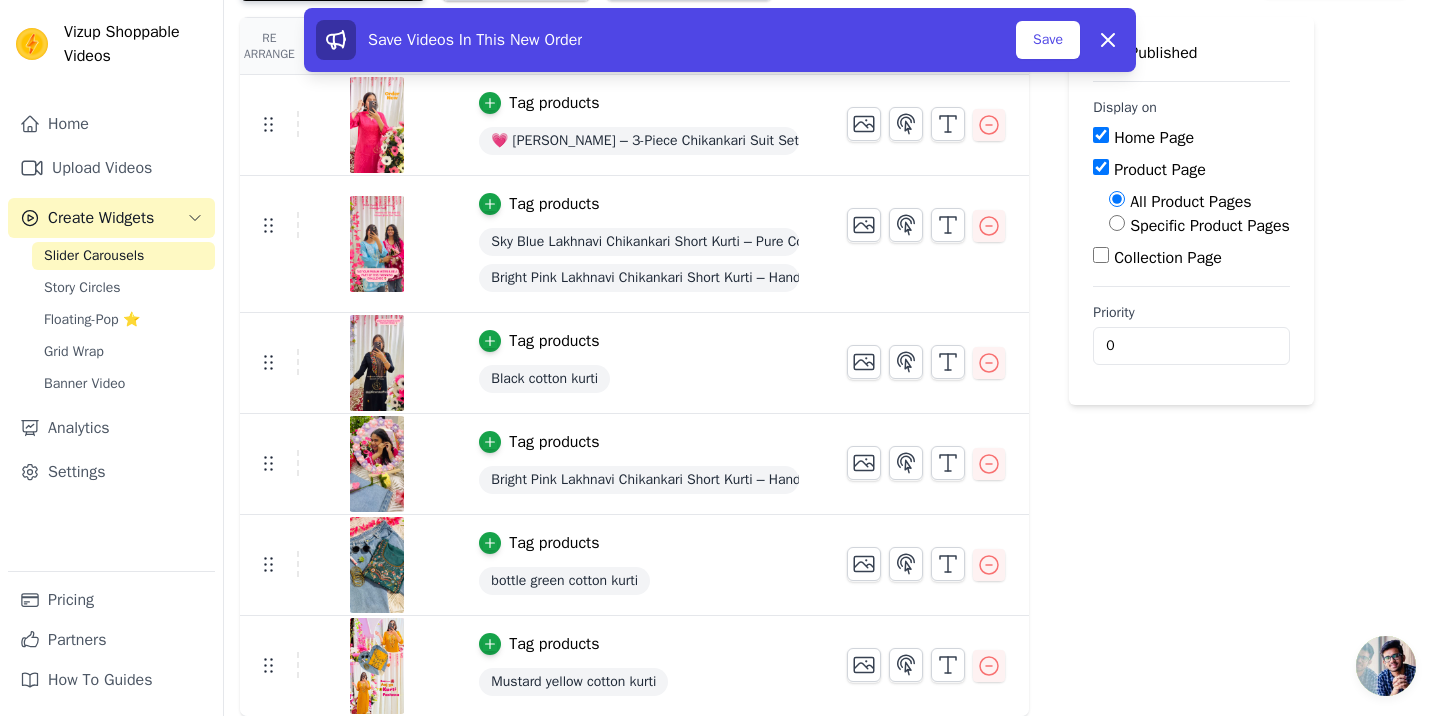 click on "Black cotton kurti" at bounding box center [639, 379] 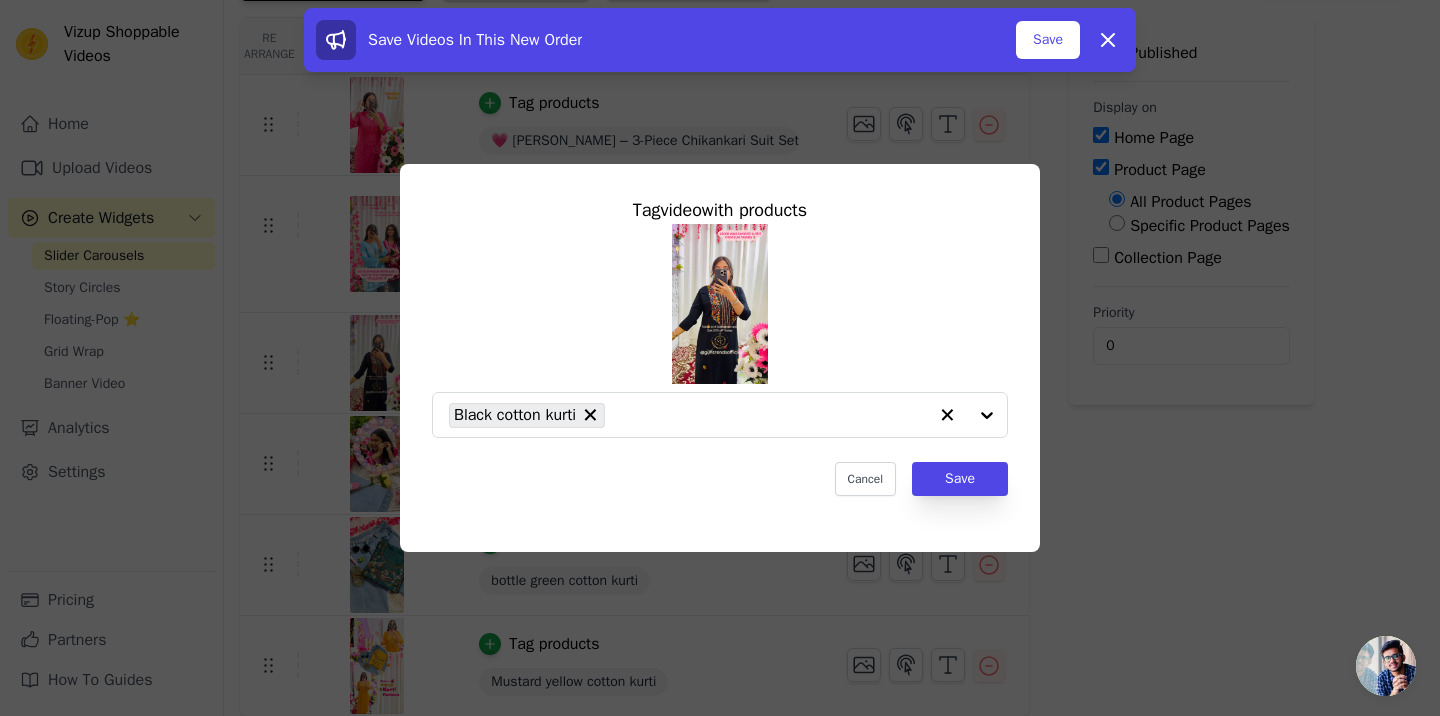 scroll, scrollTop: 0, scrollLeft: 0, axis: both 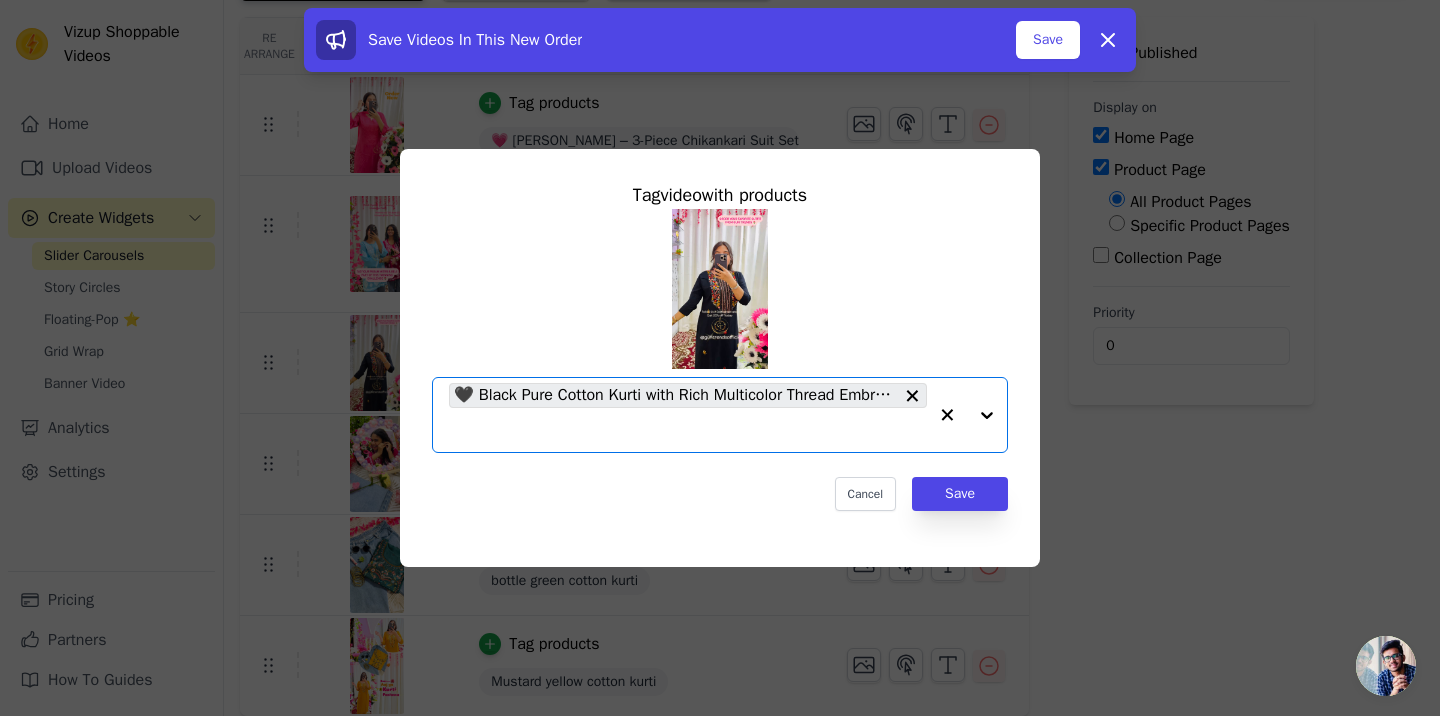 click 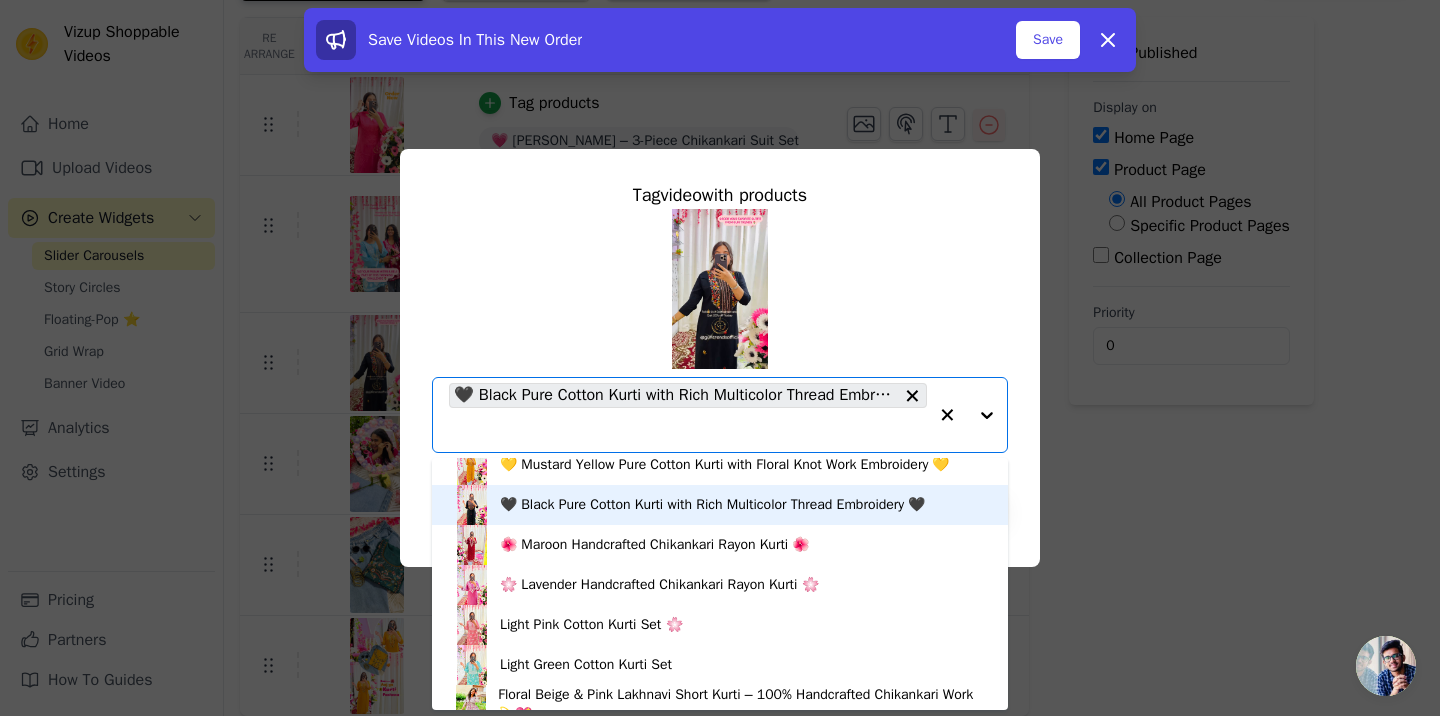 scroll, scrollTop: 69, scrollLeft: 0, axis: vertical 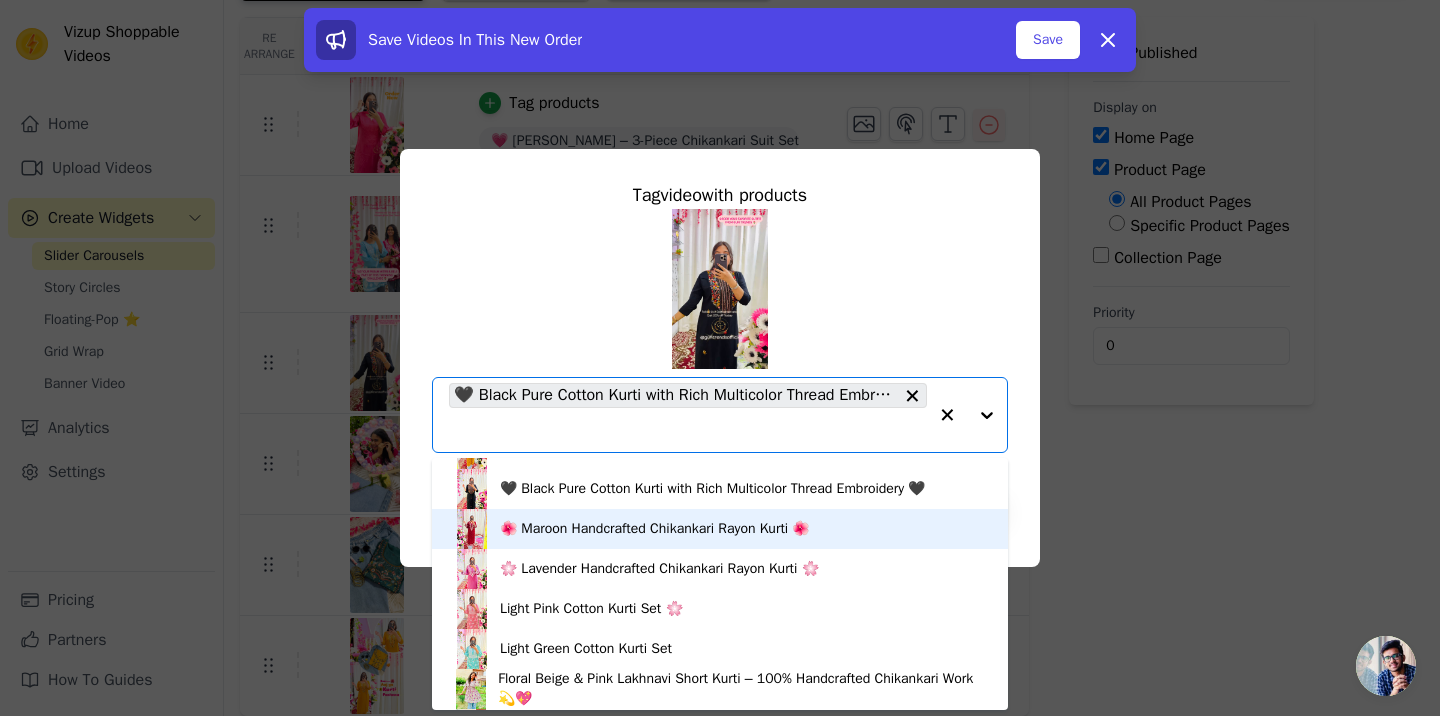 click on "🌺 Maroon Handcrafted Chikankari Rayon Kurti 🌺" at bounding box center [654, 529] 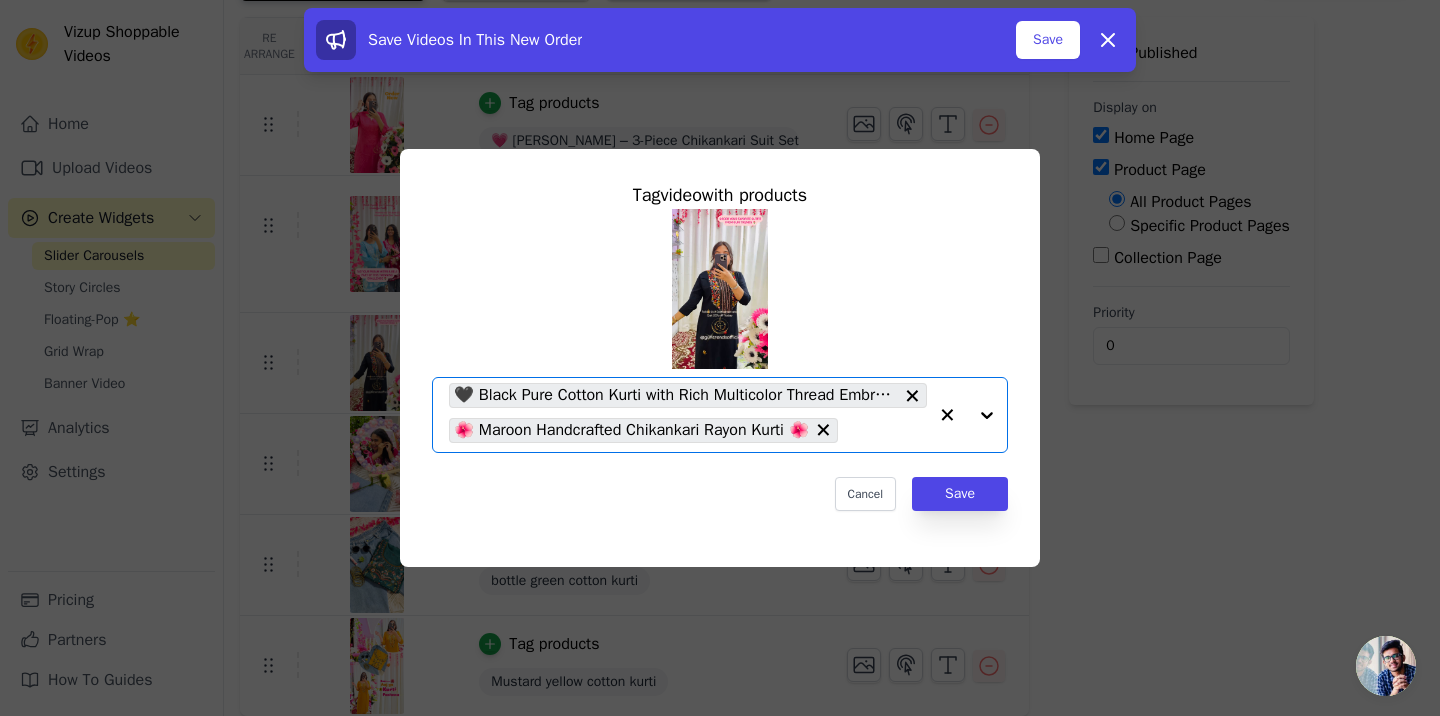 click 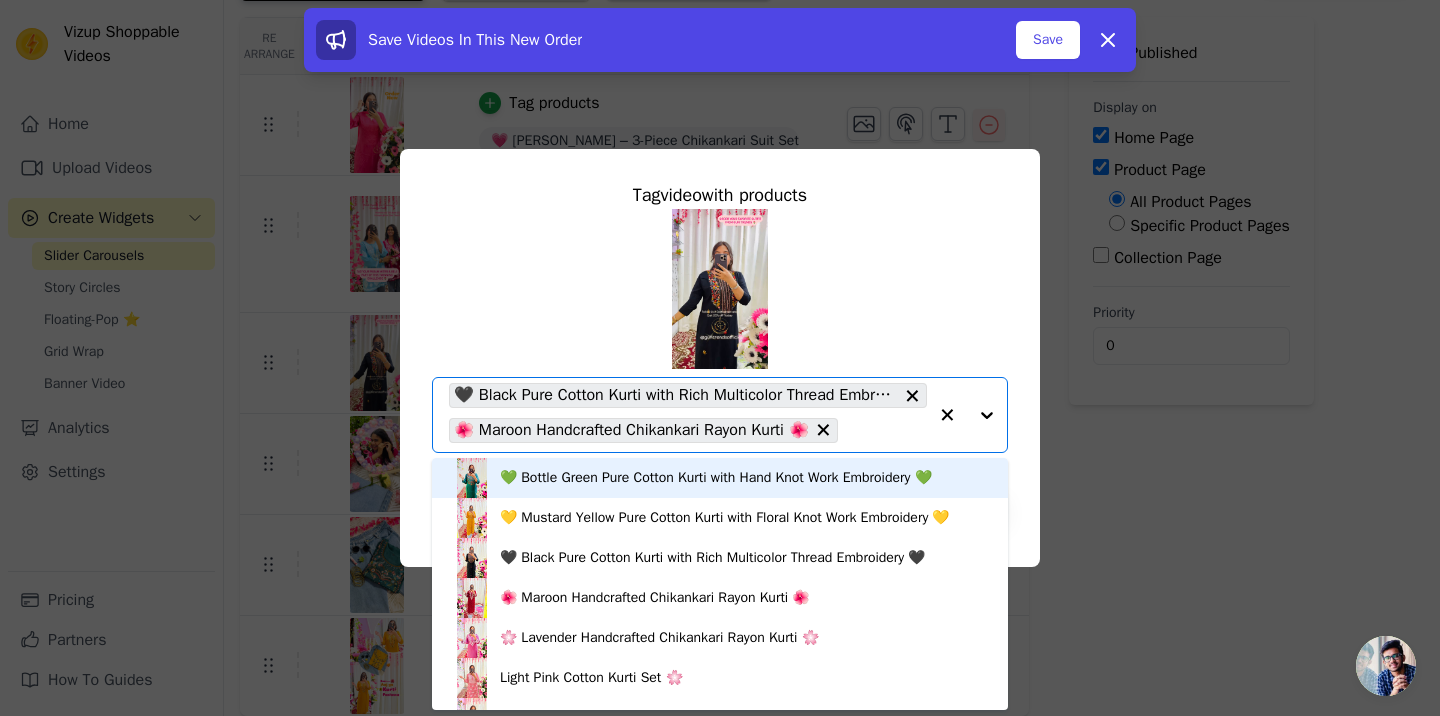 click on "💚 Bottle Green Pure Cotton Kurti with Hand Knot Work Embroidery 💚" at bounding box center [716, 478] 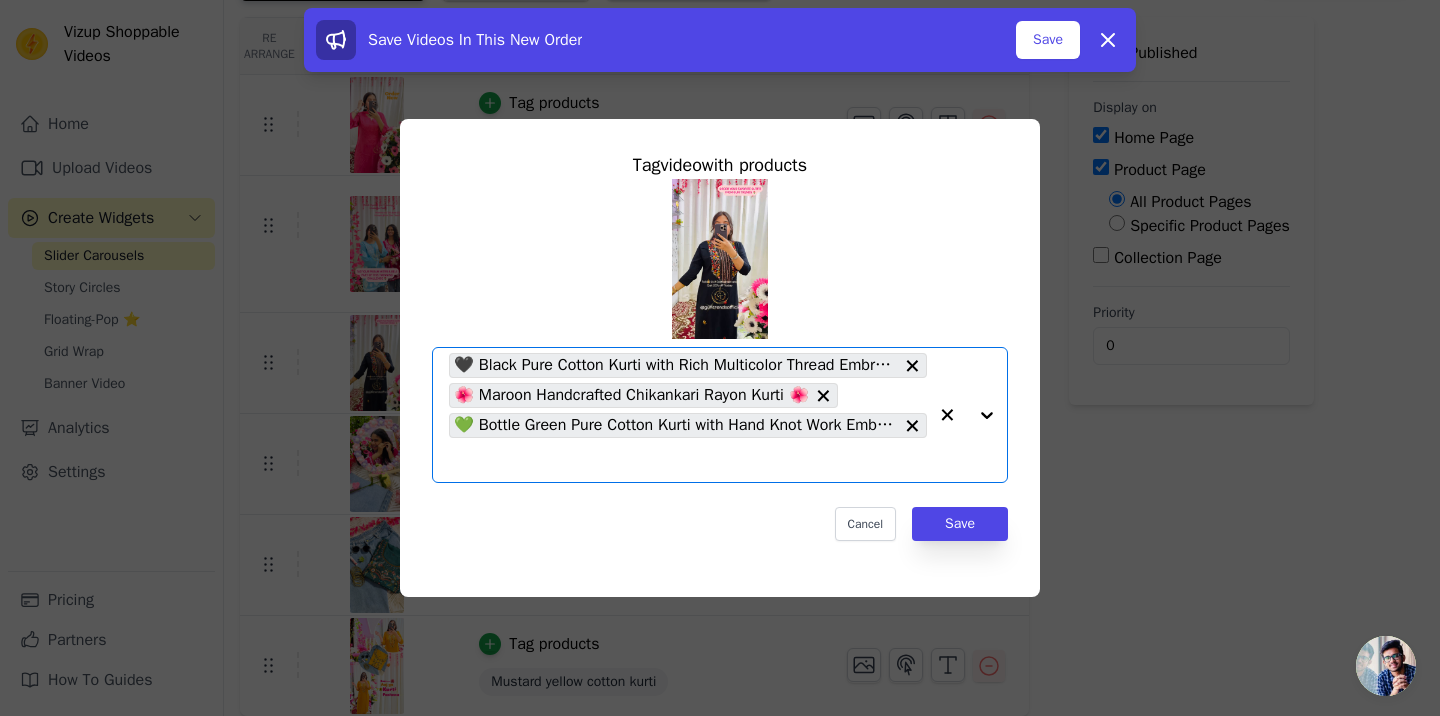 click 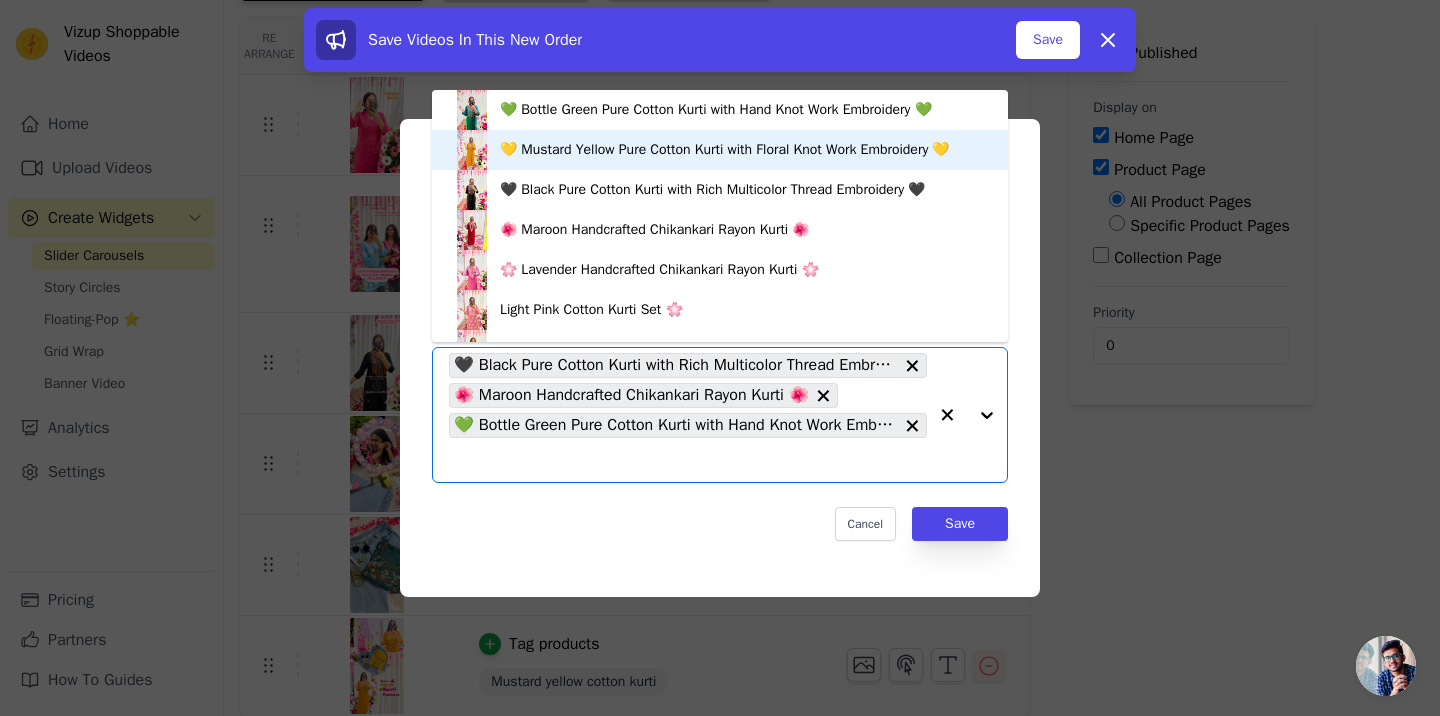click on "💛 Mustard Yellow Pure Cotton Kurti with Floral Knot Work Embroidery 💛" at bounding box center [724, 150] 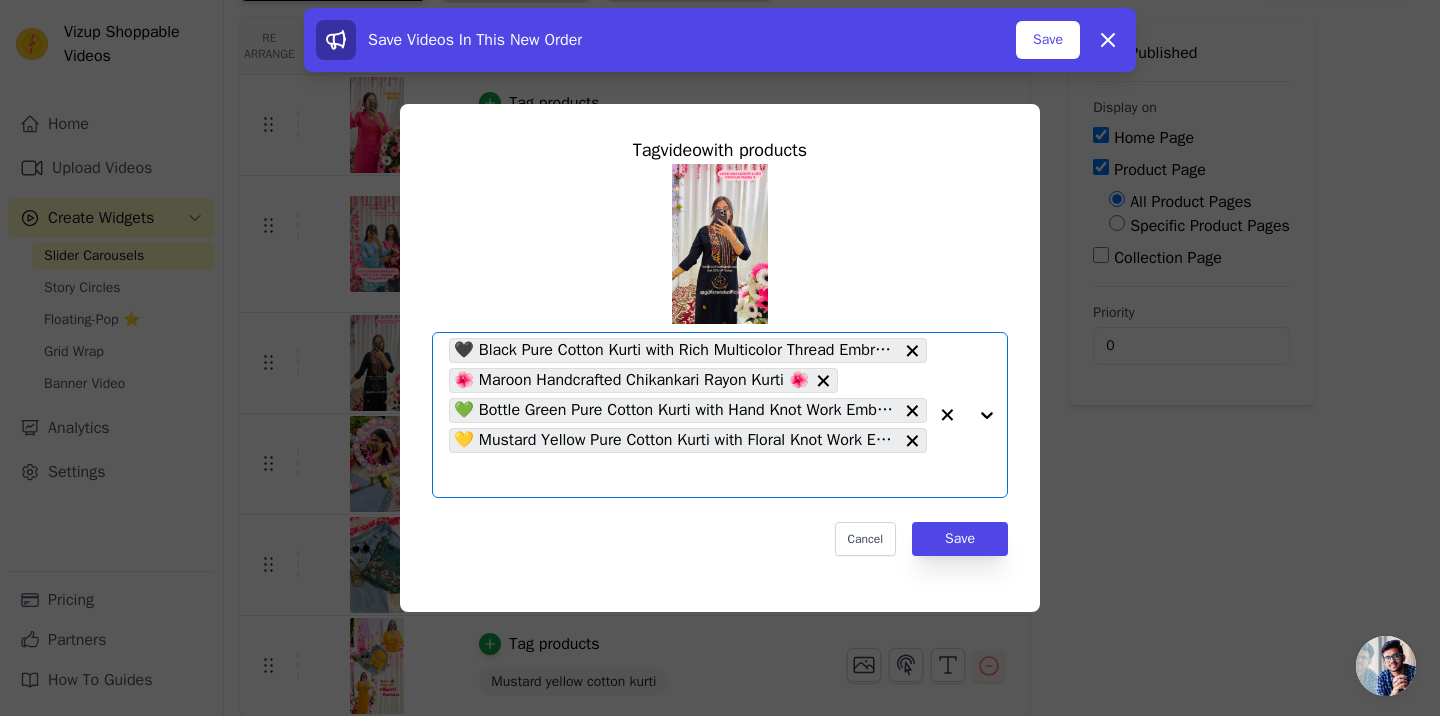 click 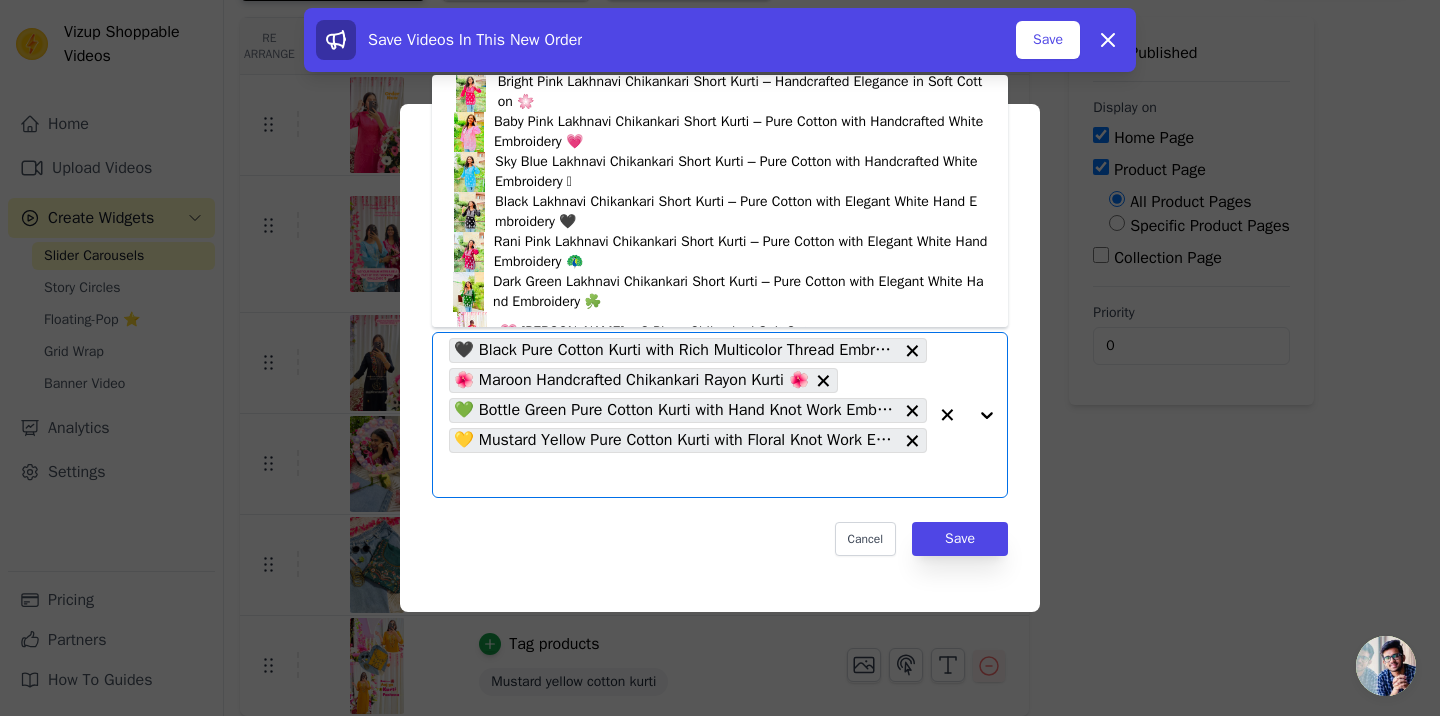 scroll, scrollTop: 473, scrollLeft: 0, axis: vertical 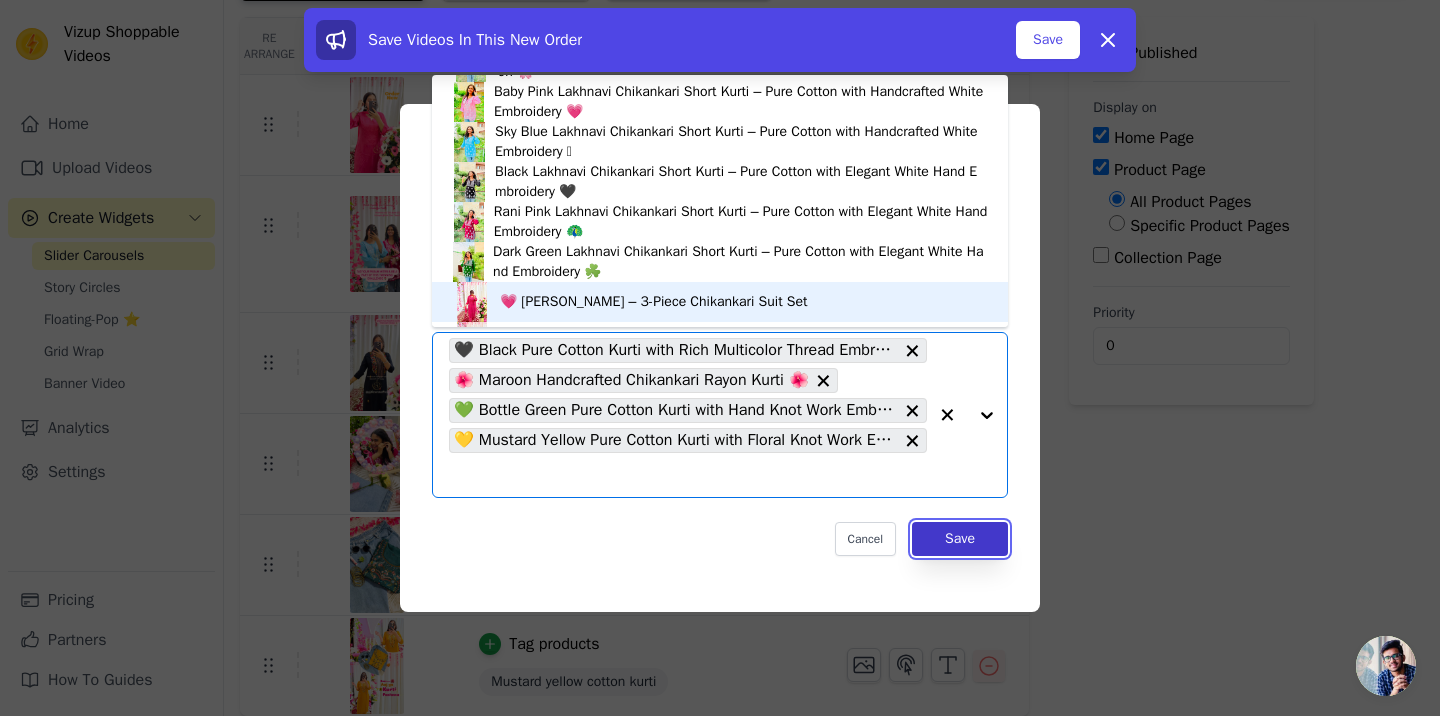 click on "Save" at bounding box center (960, 539) 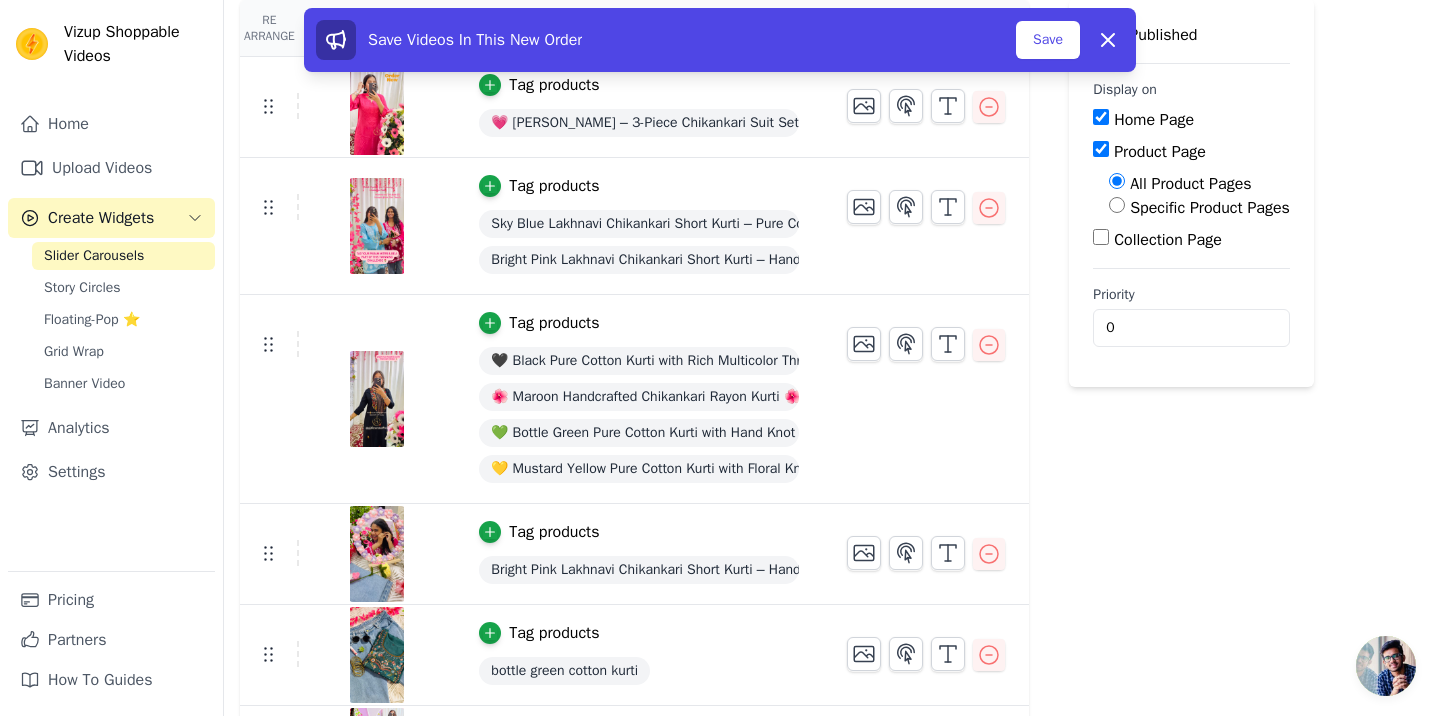 scroll, scrollTop: 221, scrollLeft: 0, axis: vertical 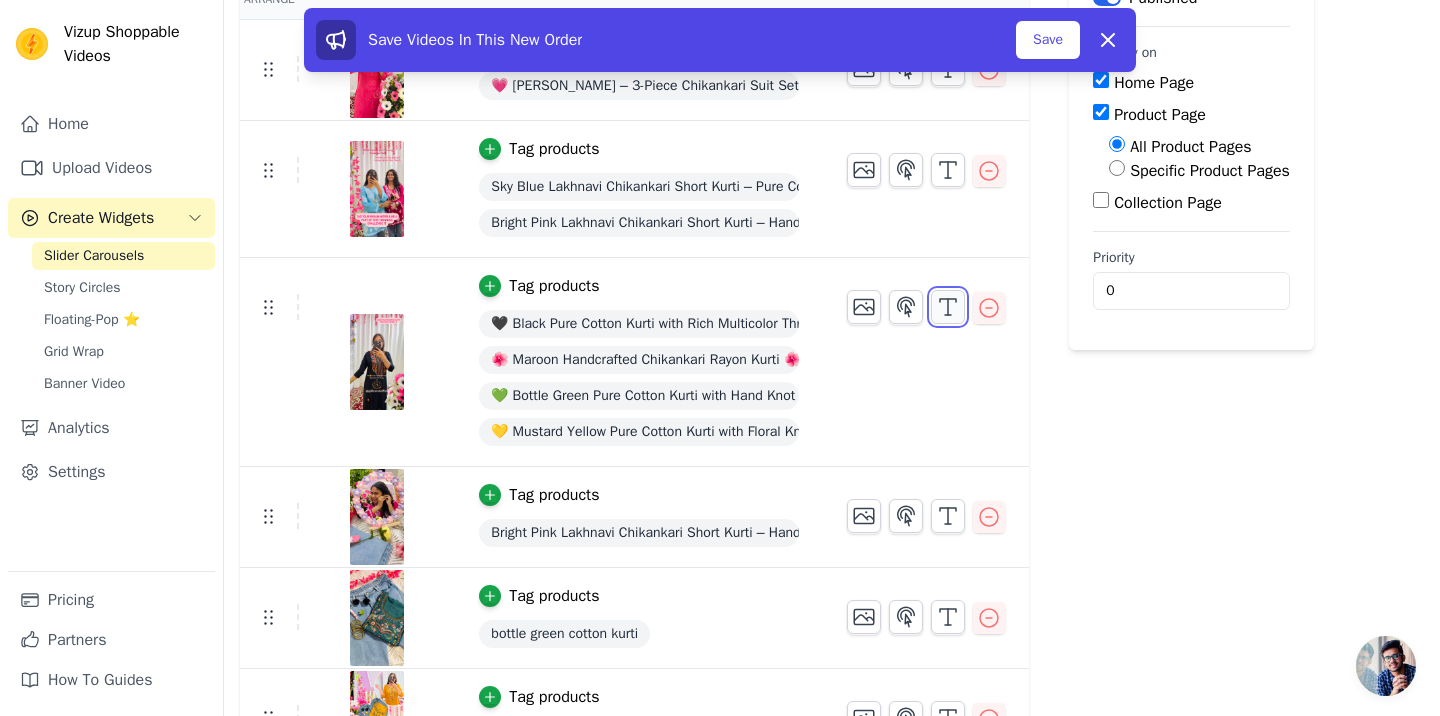 click 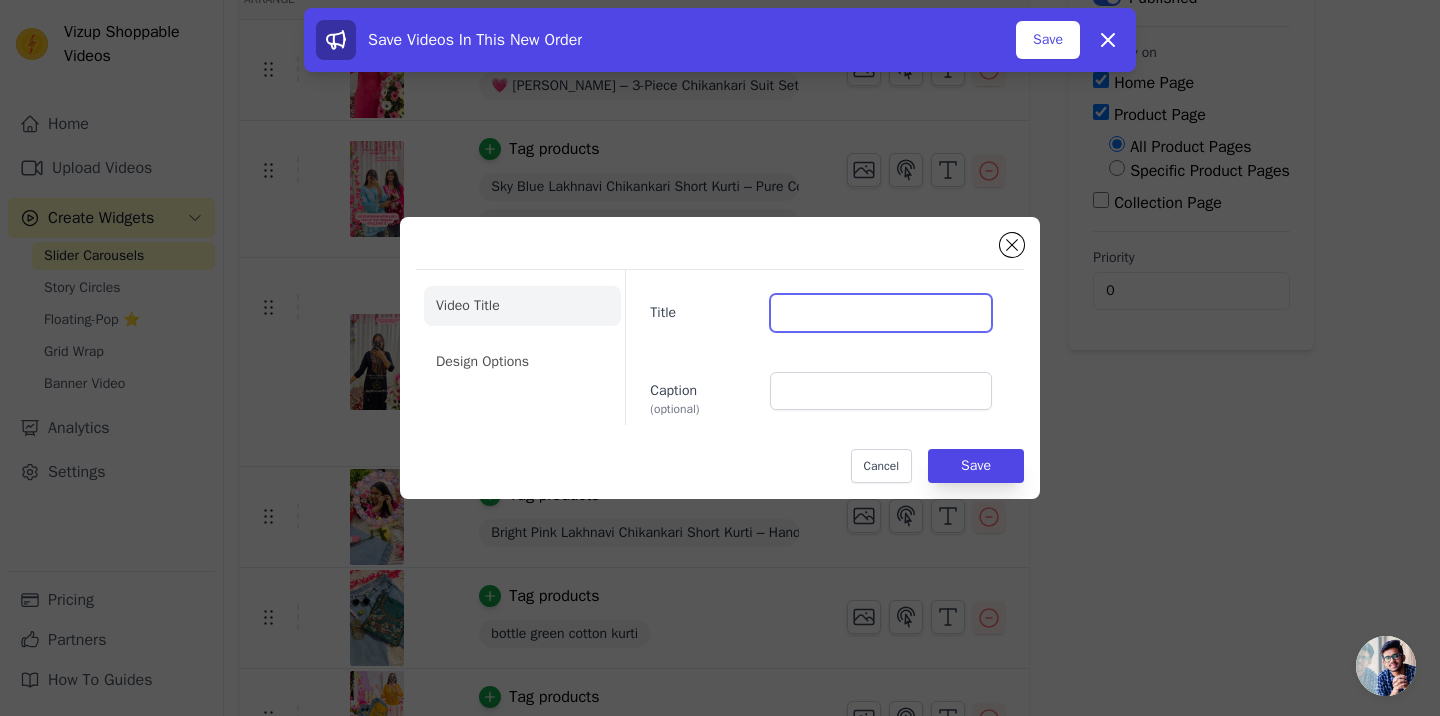 click on "Title" at bounding box center [881, 313] 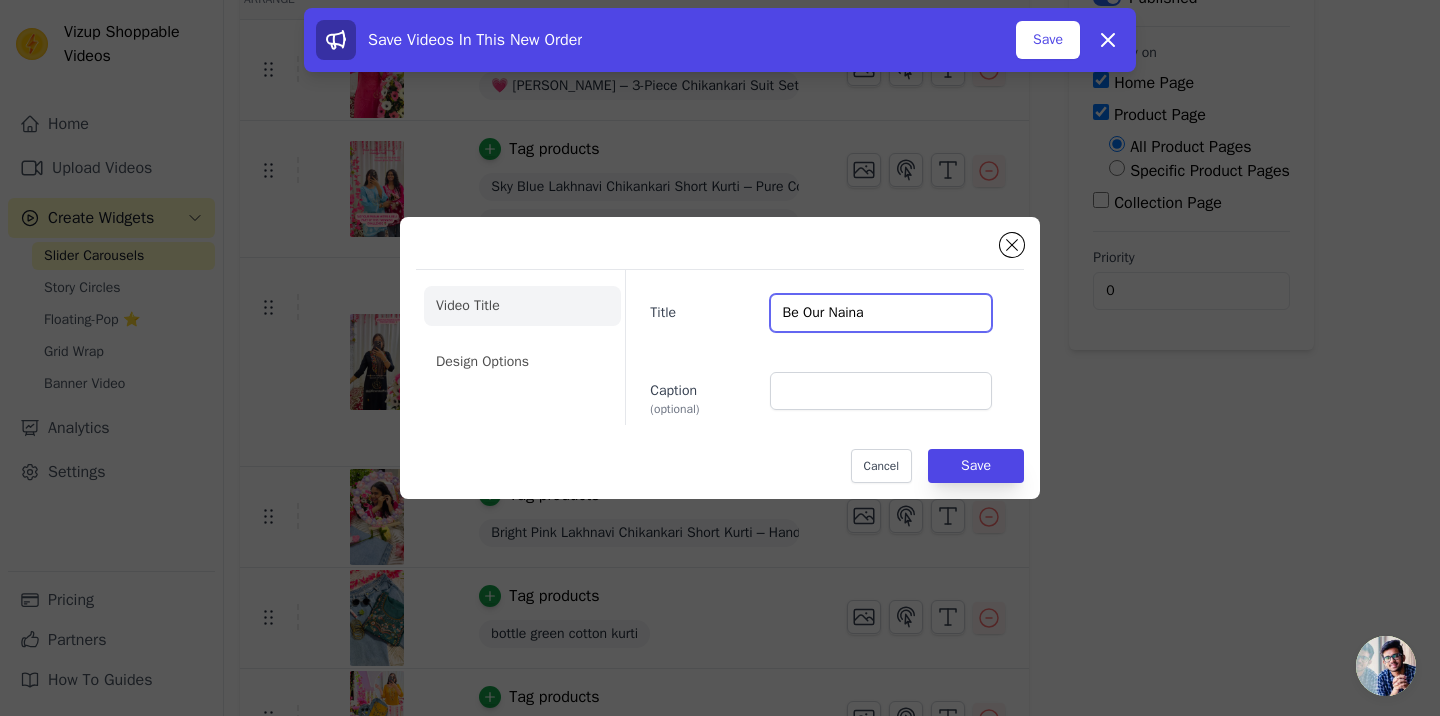 paste on "🫶" 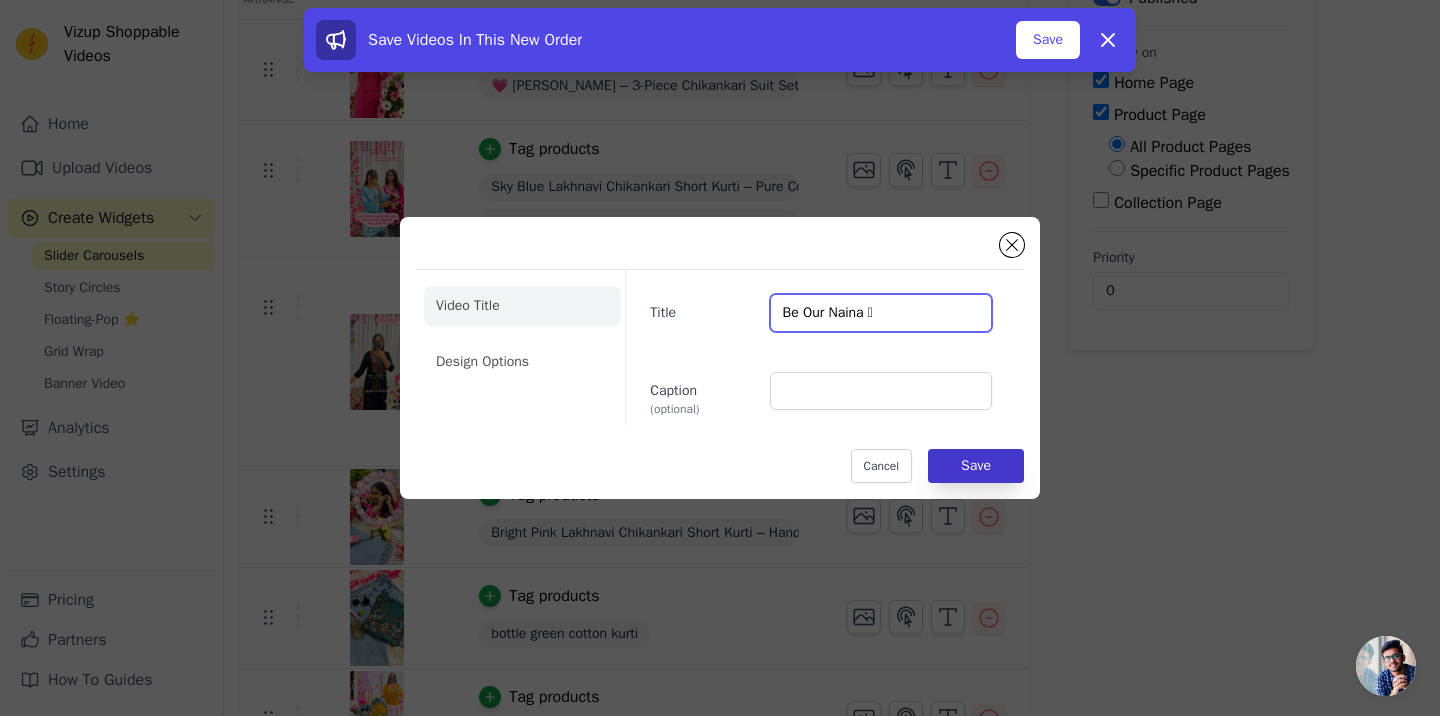 type on "Be Our Naina 🫶" 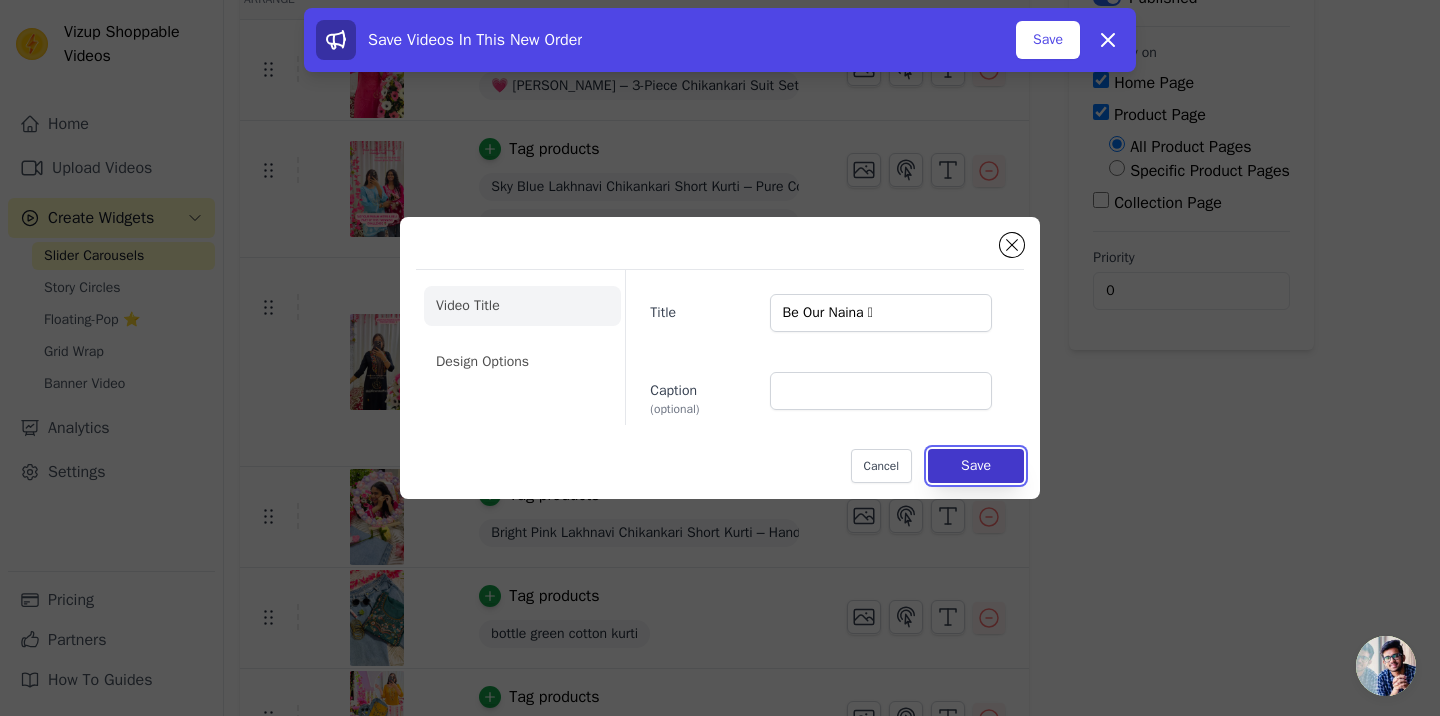 click on "Save" at bounding box center [976, 466] 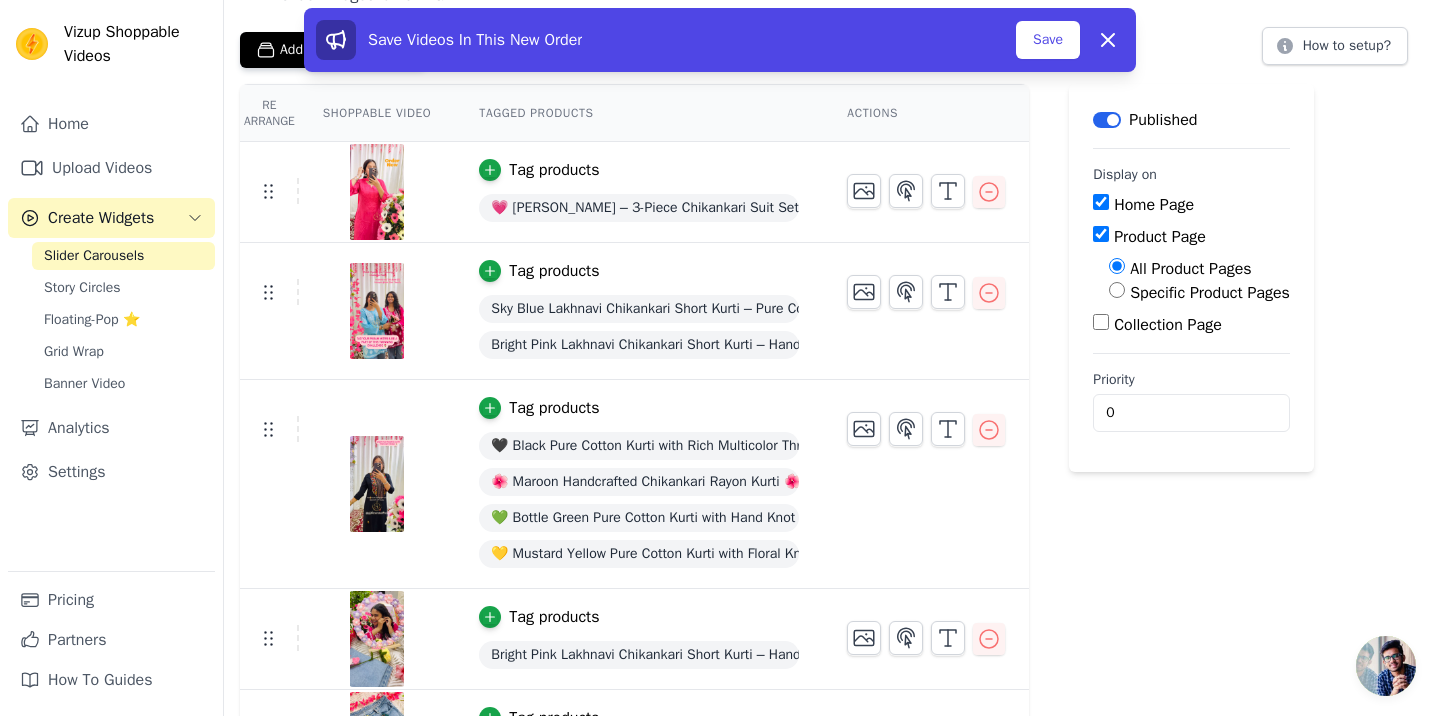 scroll, scrollTop: 90, scrollLeft: 0, axis: vertical 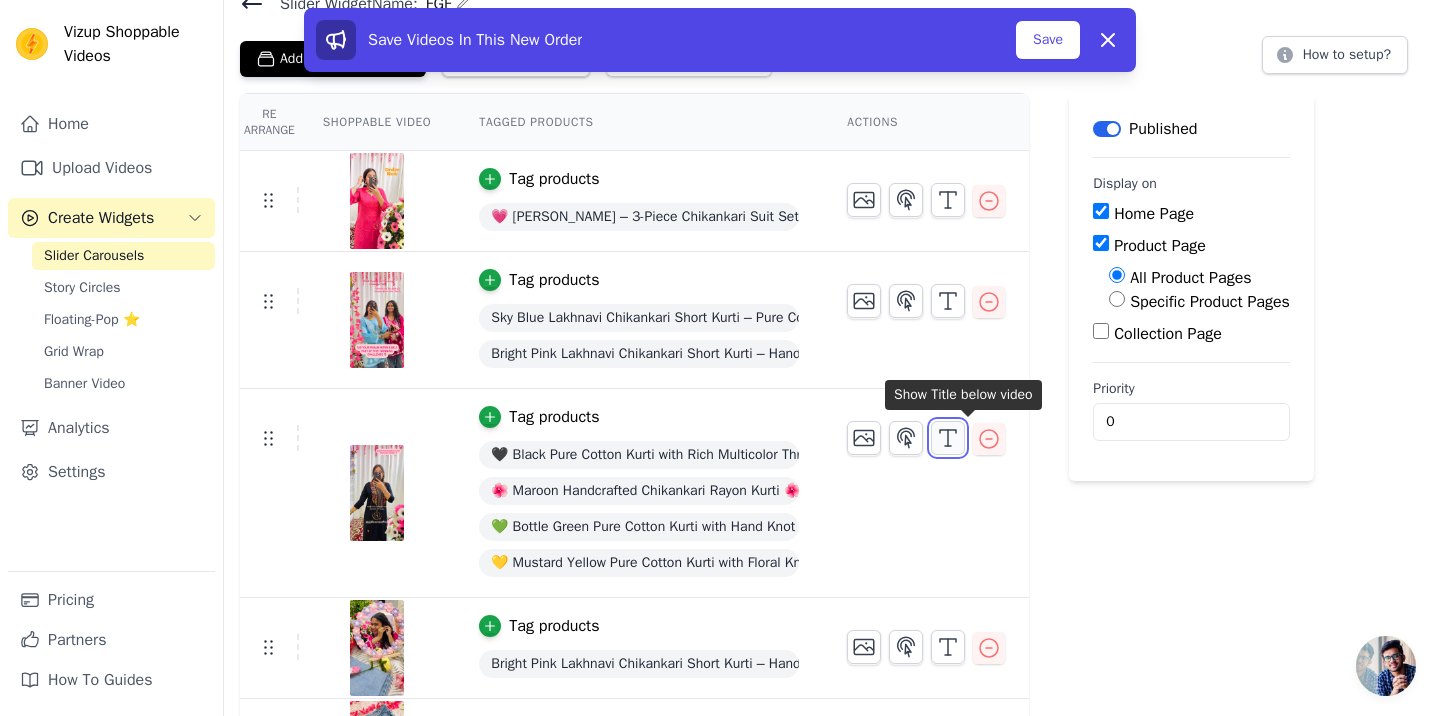 click 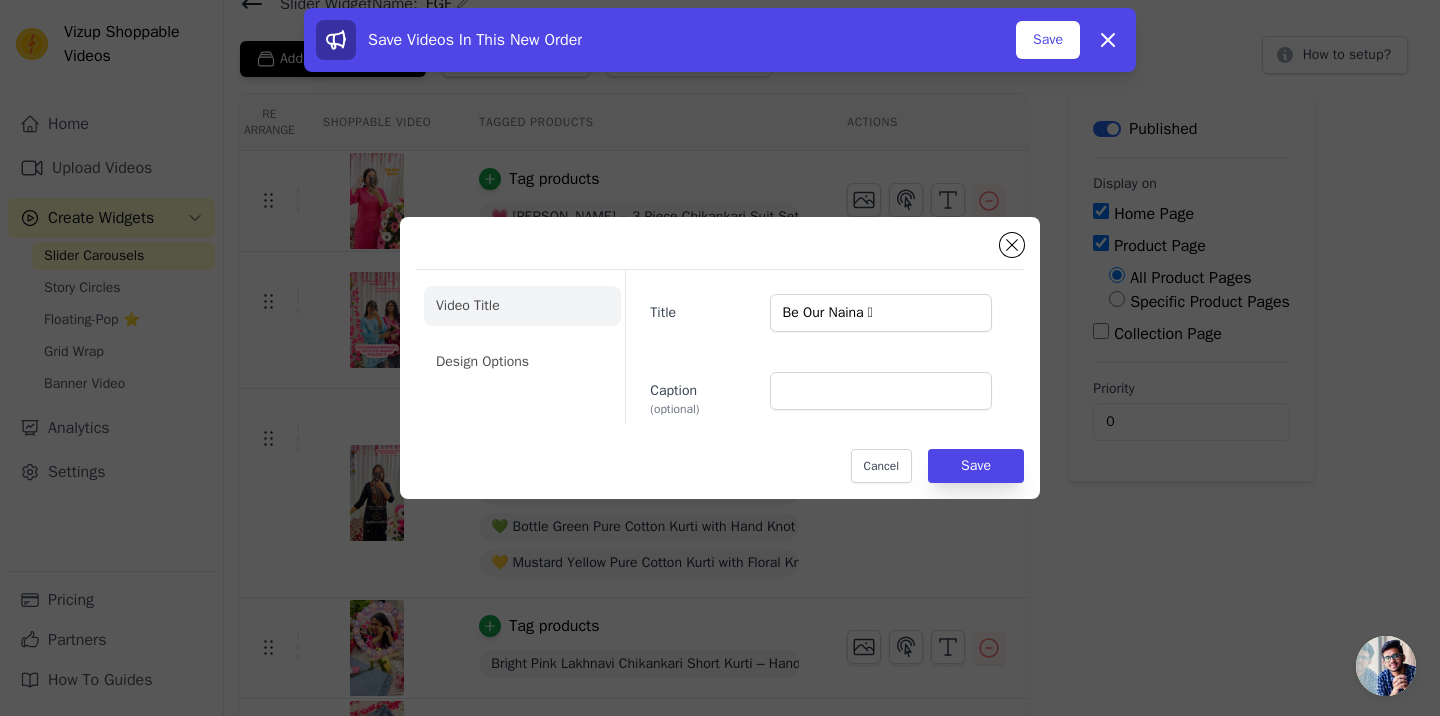 scroll, scrollTop: 0, scrollLeft: 0, axis: both 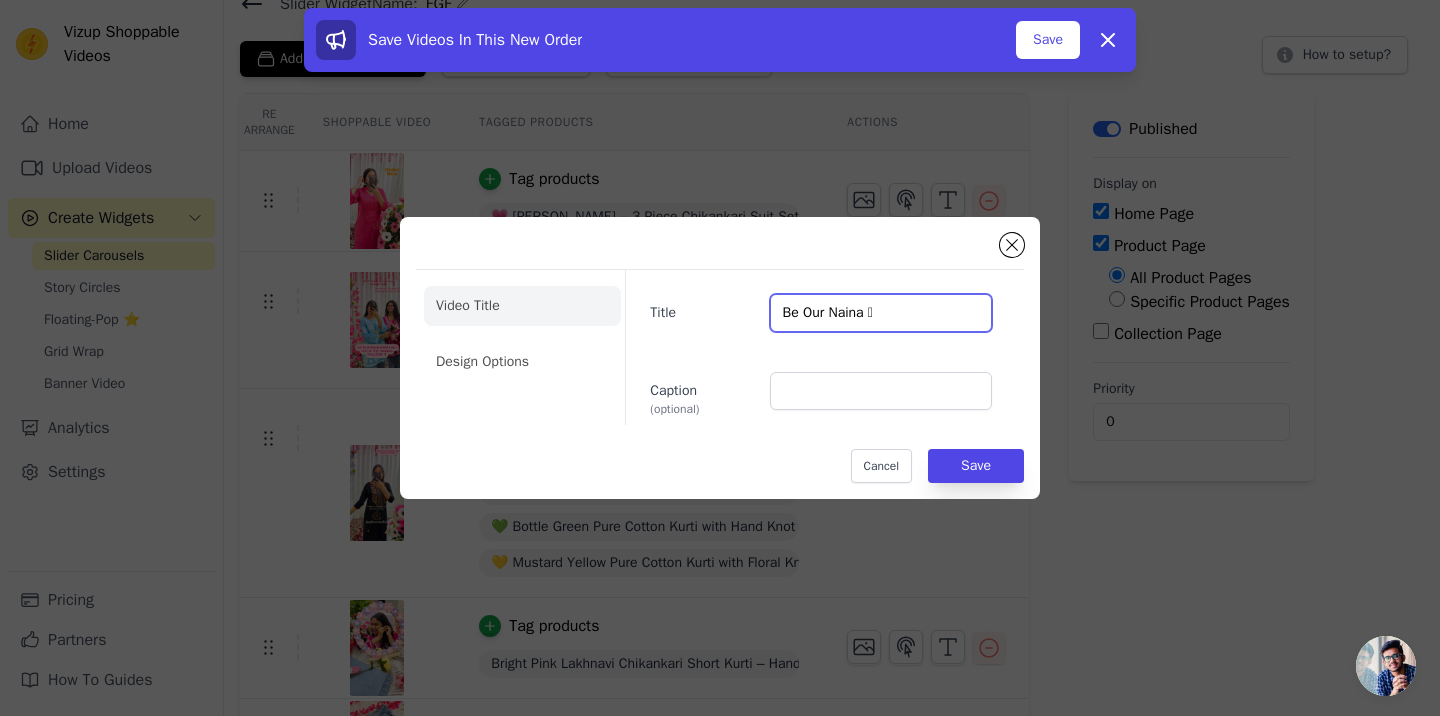 click on "Be Our Naina 🫶" at bounding box center (881, 313) 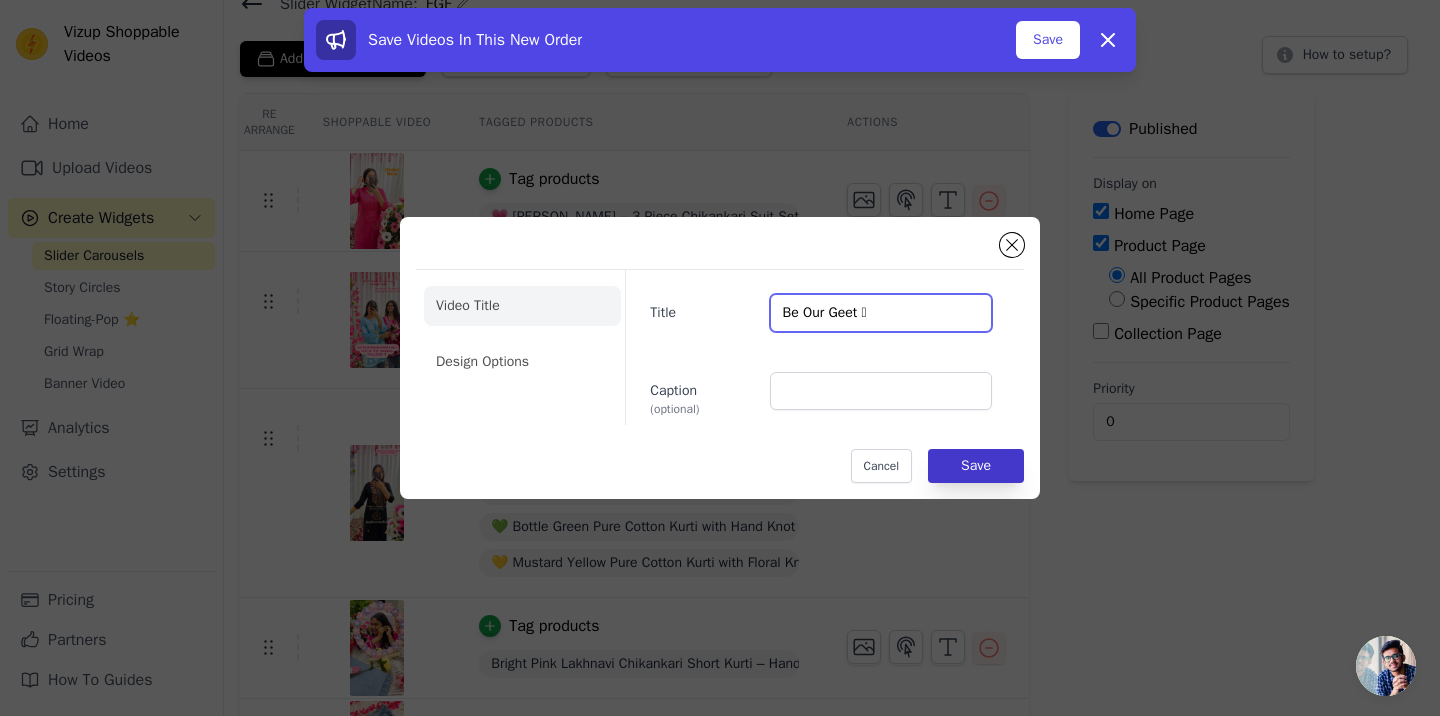 type on "Be Our Geet 🫶" 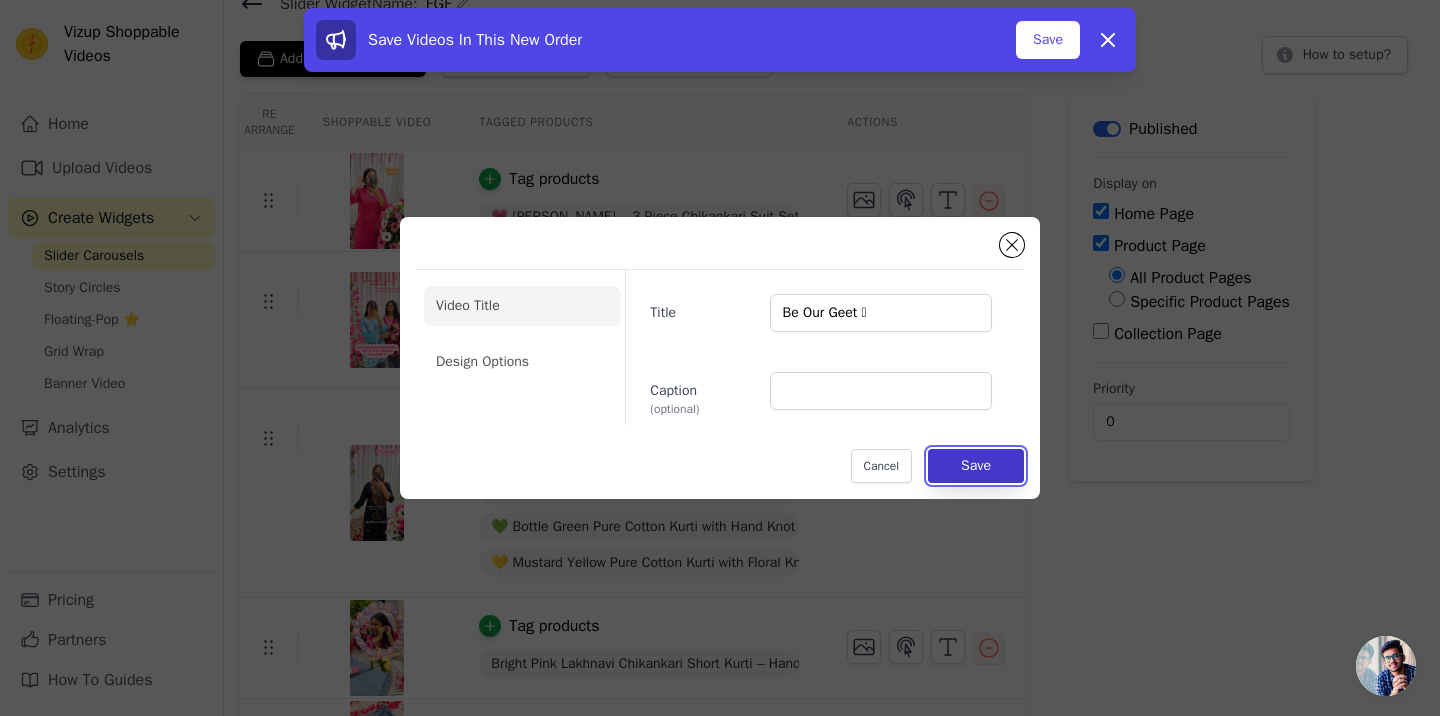 click on "Save" at bounding box center (976, 466) 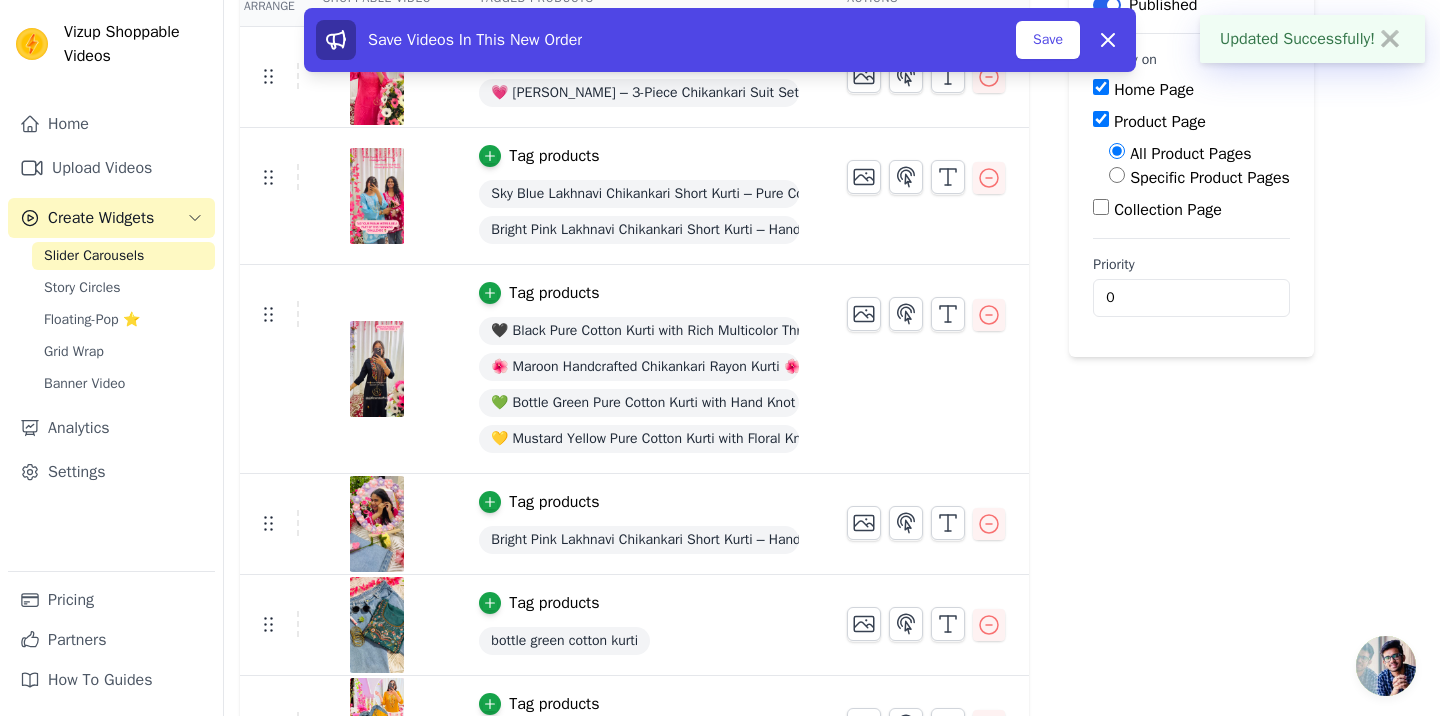 scroll, scrollTop: 222, scrollLeft: 0, axis: vertical 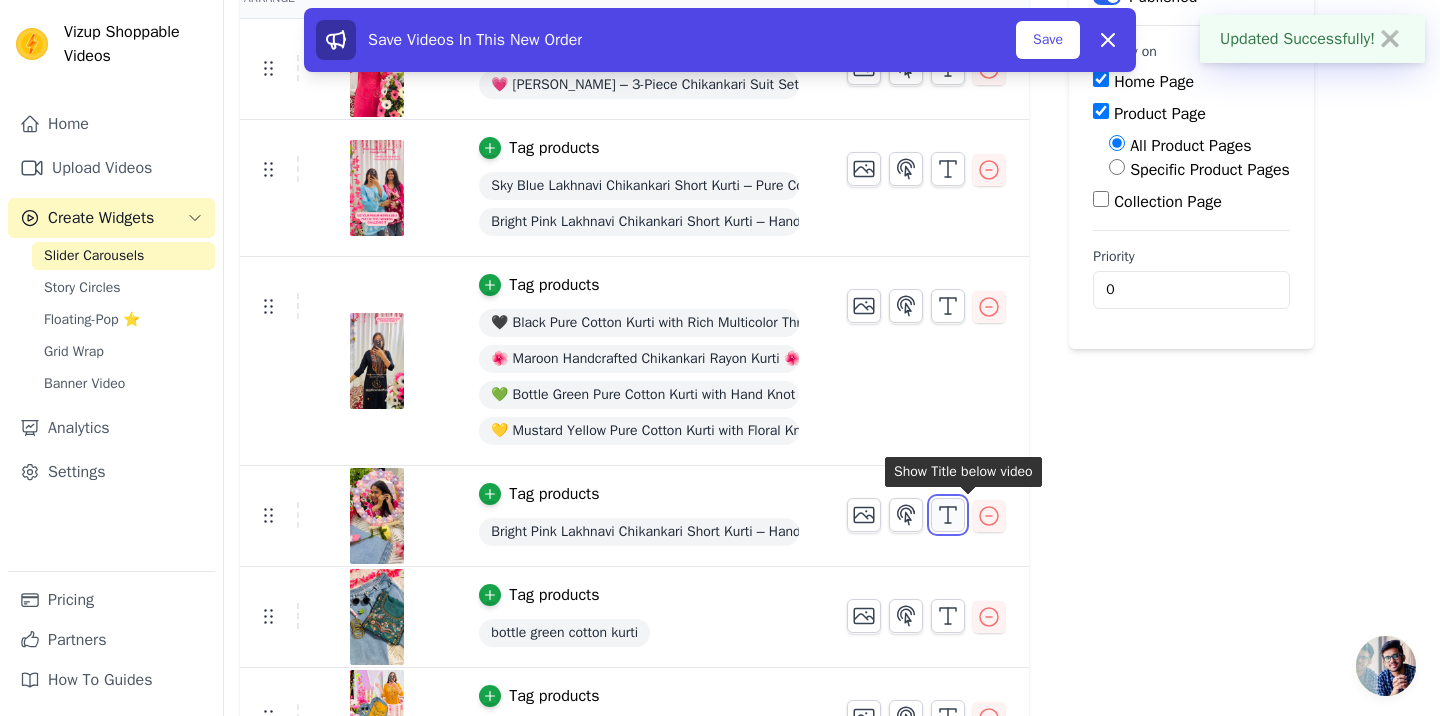 click 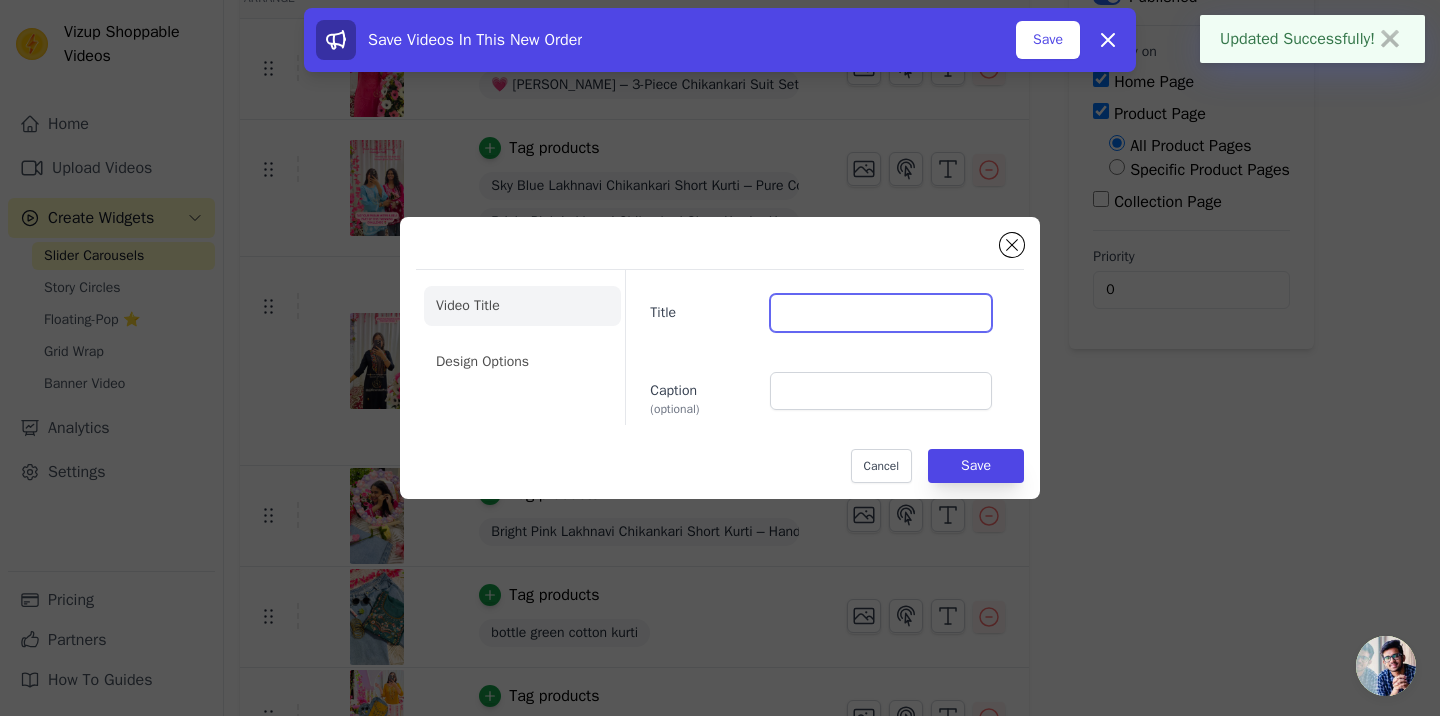 click on "Title" at bounding box center (881, 313) 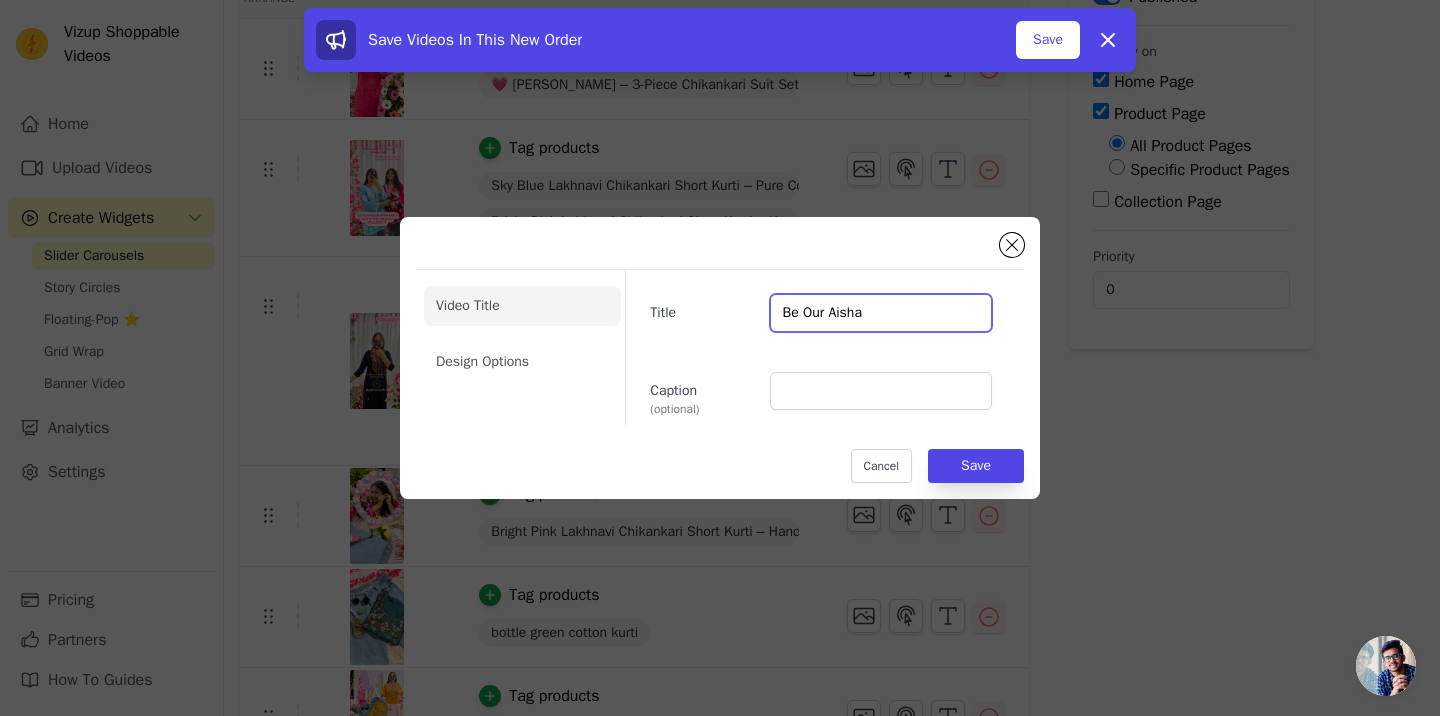 paste on "💕" 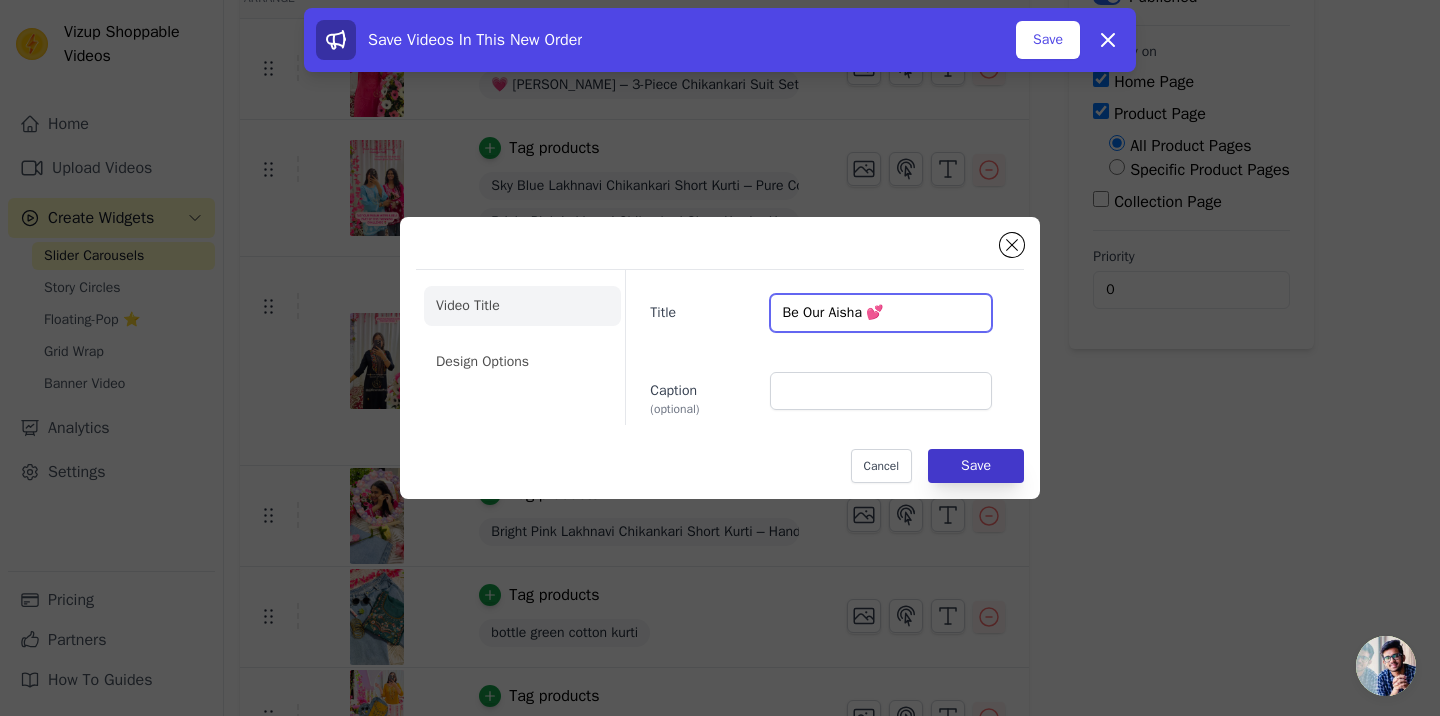 type on "Be Our Aisha 💕" 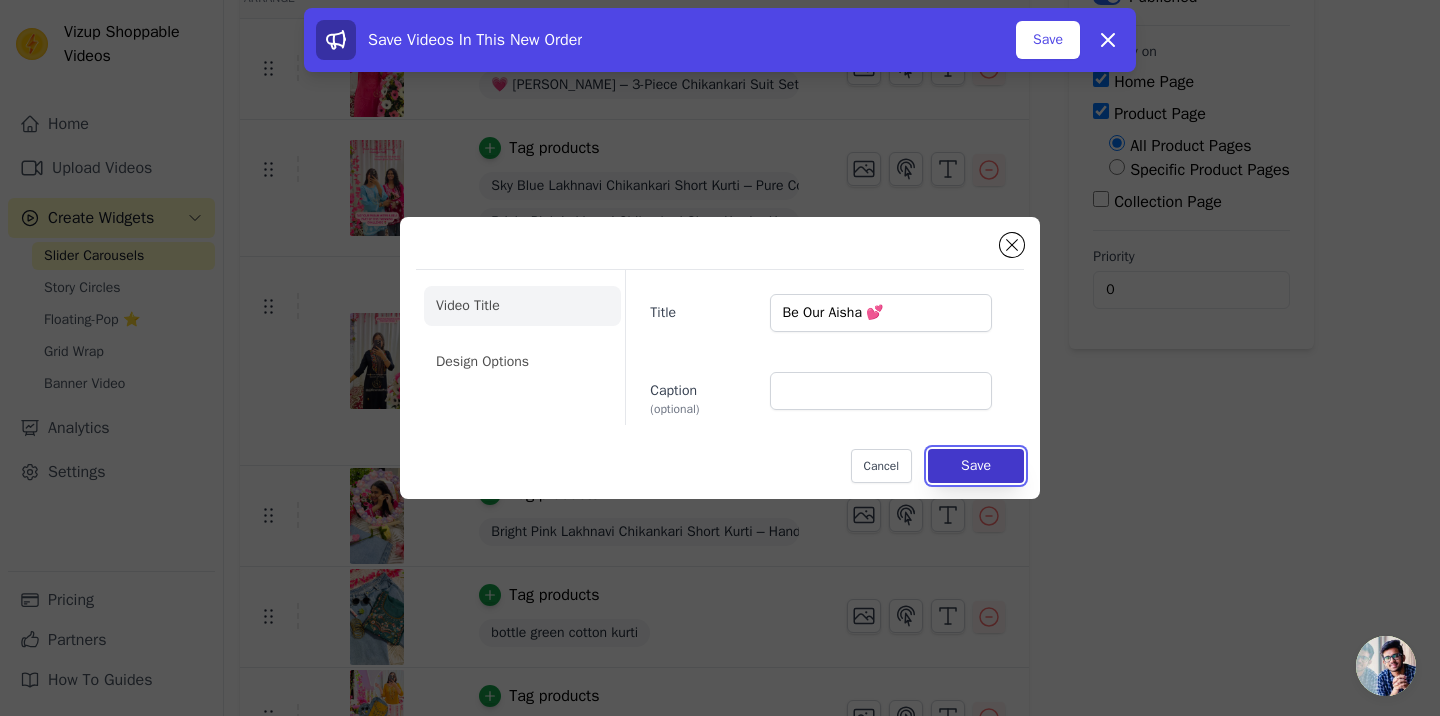 click on "Save" at bounding box center [976, 466] 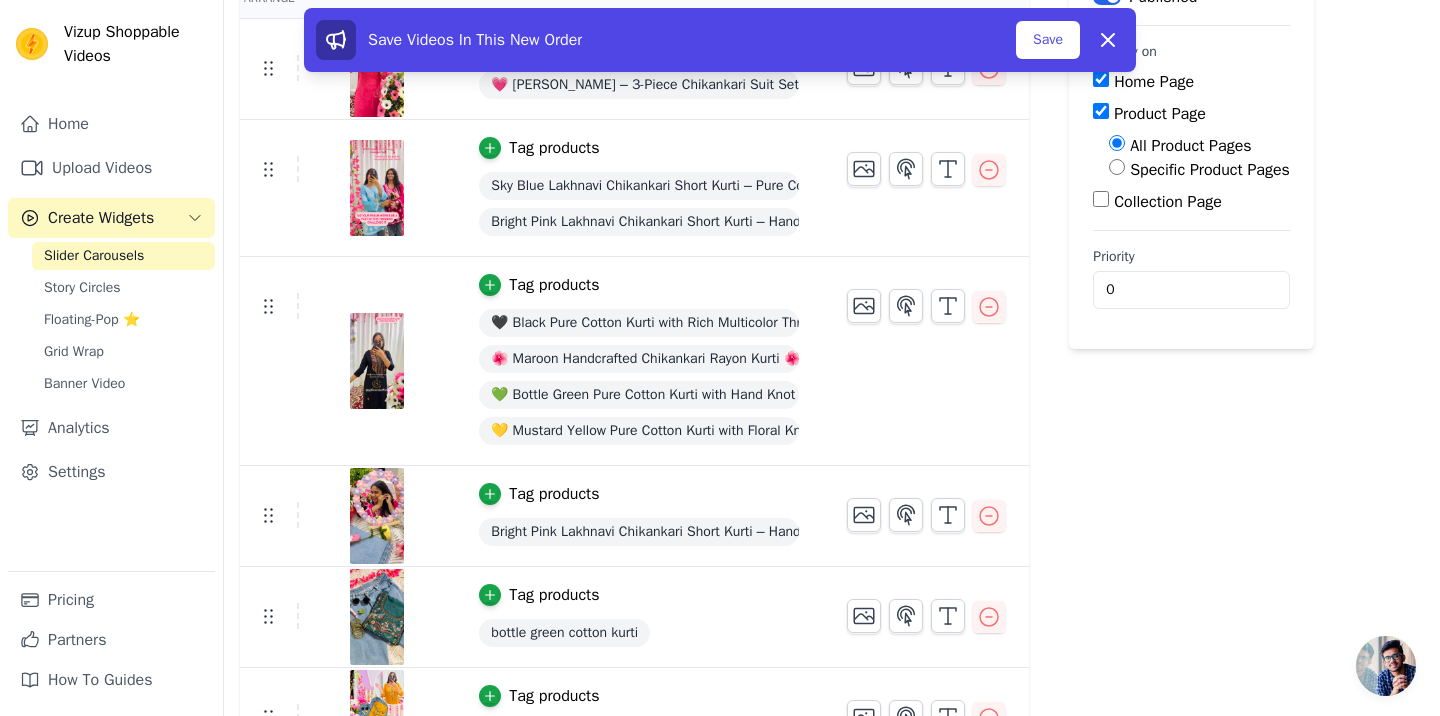 scroll, scrollTop: 274, scrollLeft: 0, axis: vertical 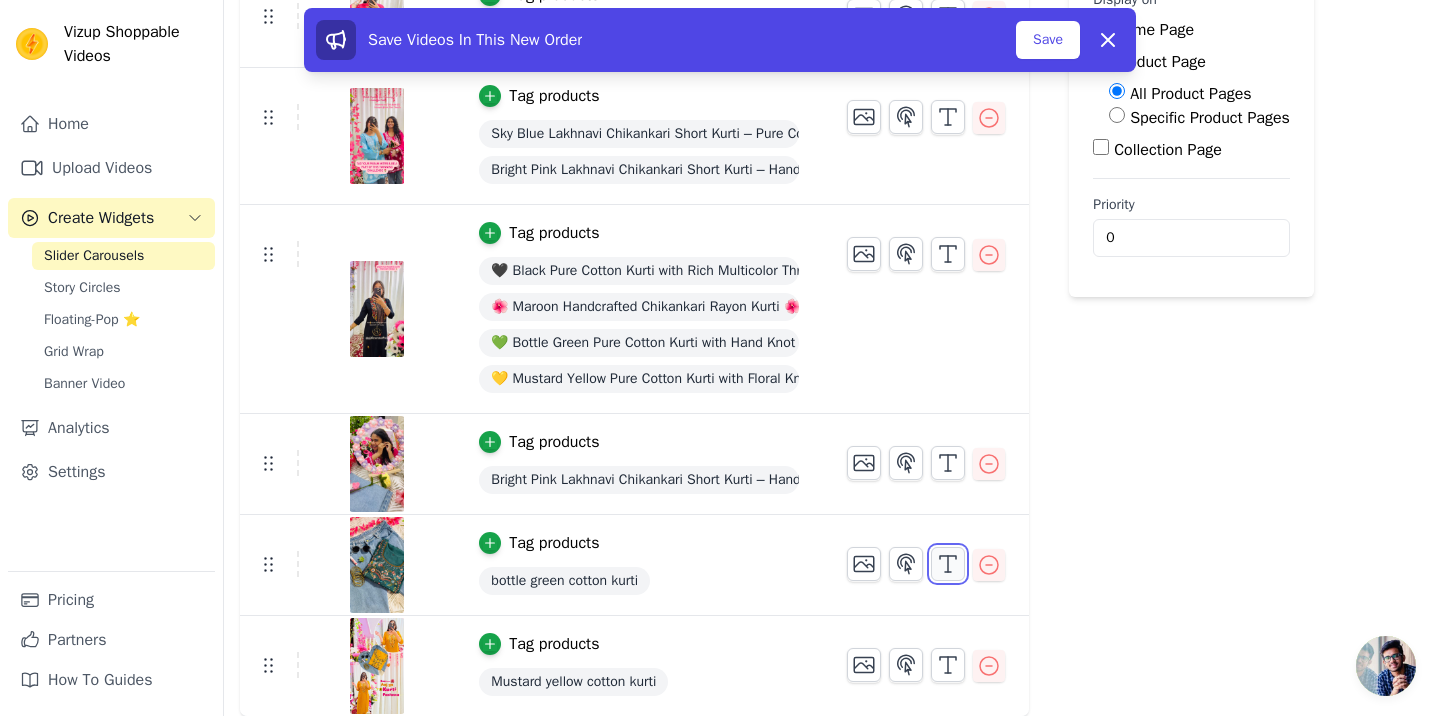 click 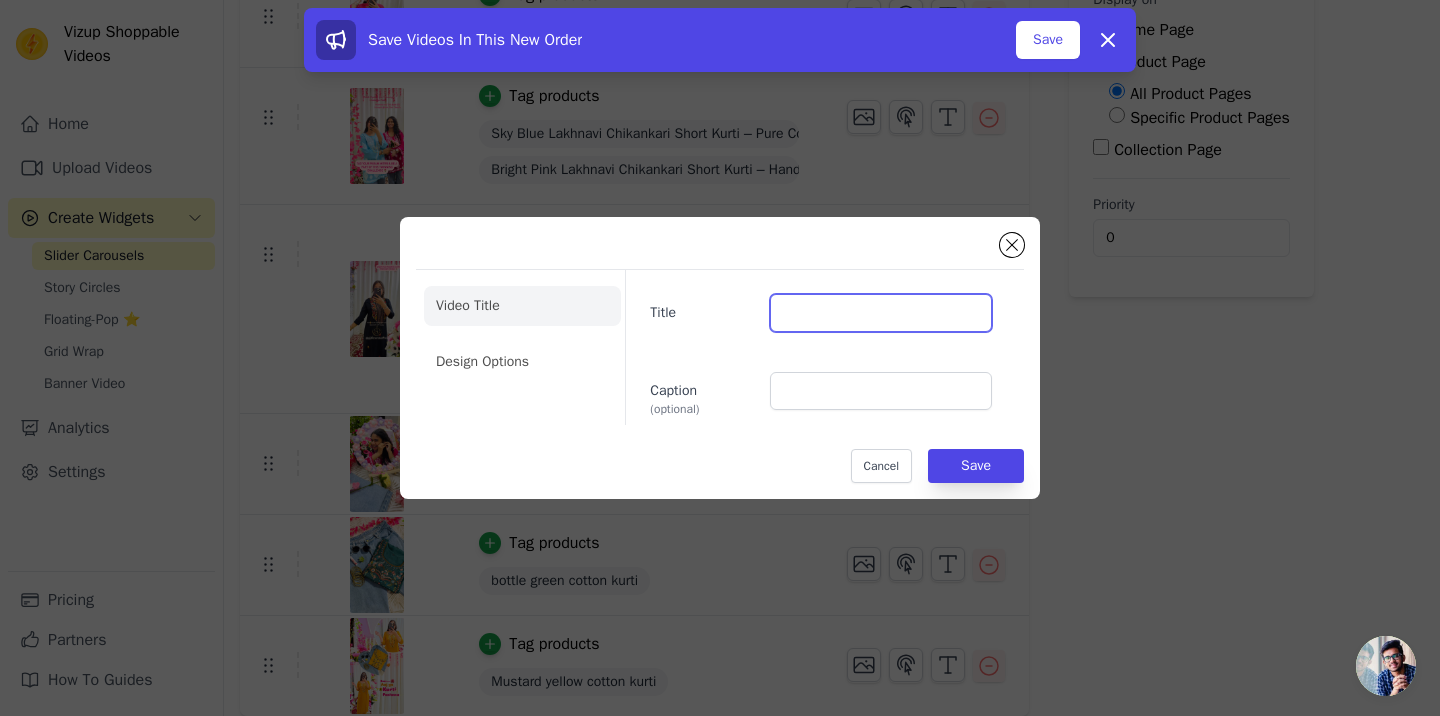 click on "Title" at bounding box center (881, 313) 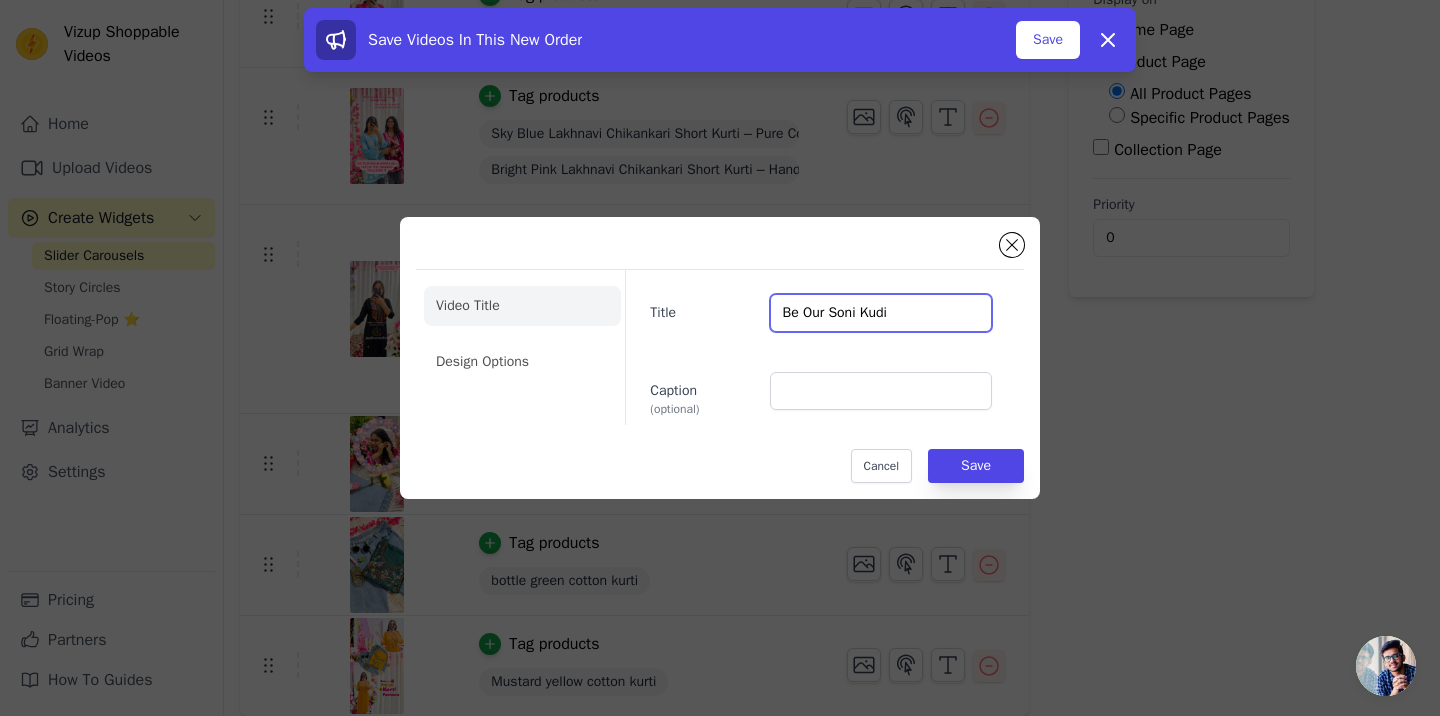click on "Be Our Soni Kudi" at bounding box center [881, 313] 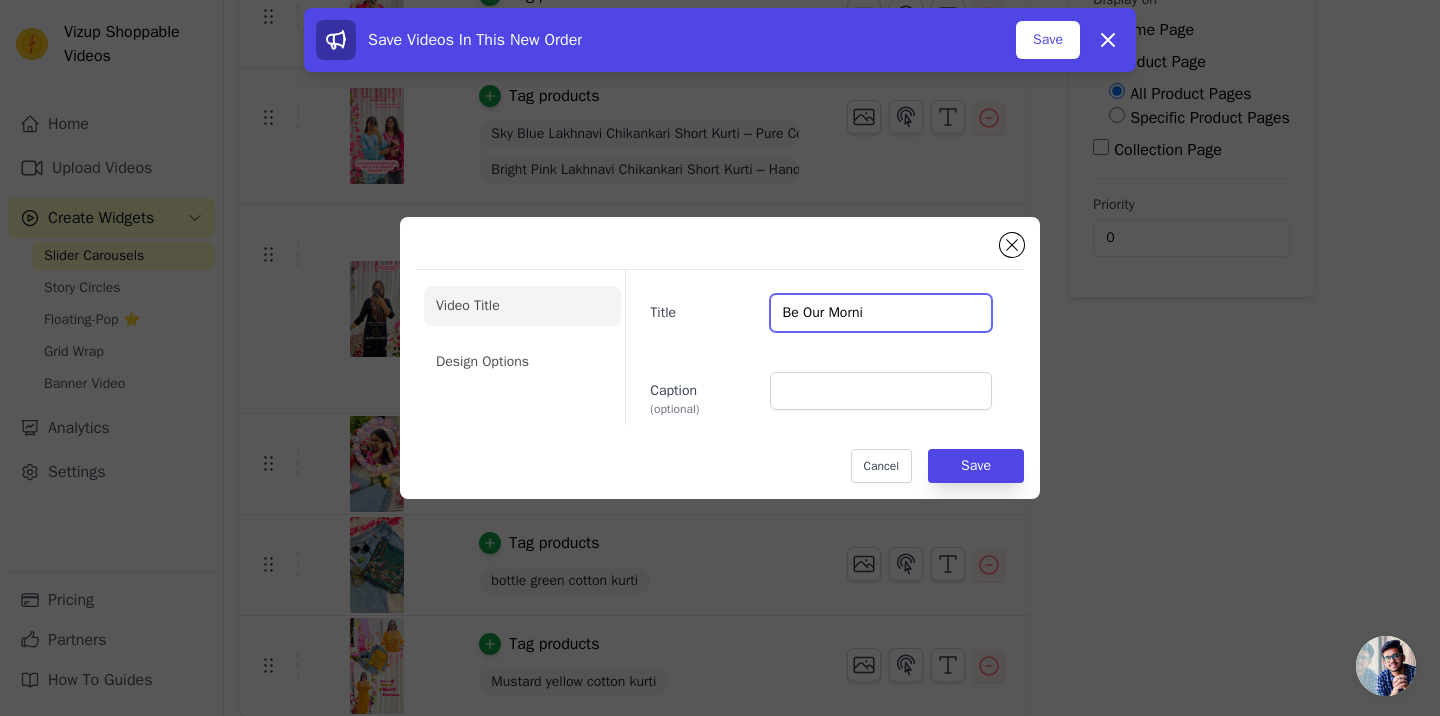 paste on "🦚" 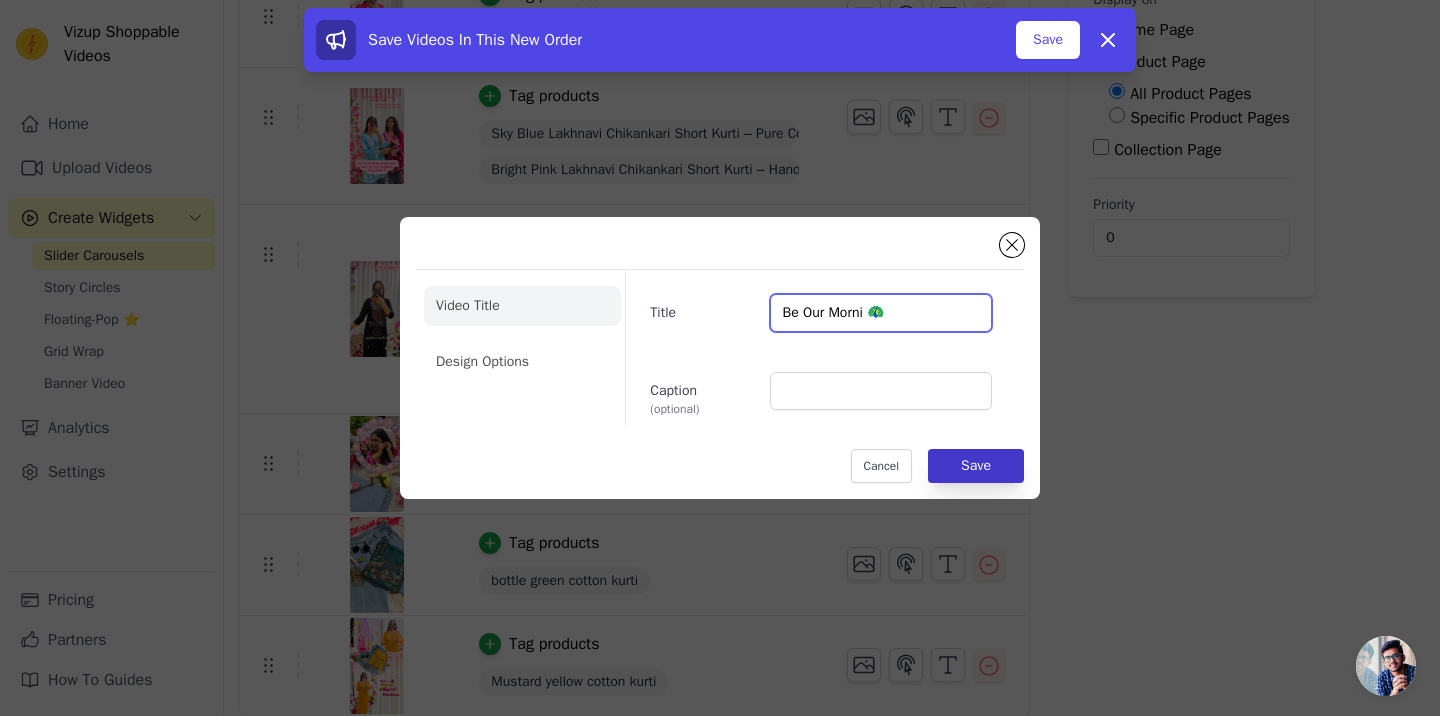 type on "Be Our Morni 🦚" 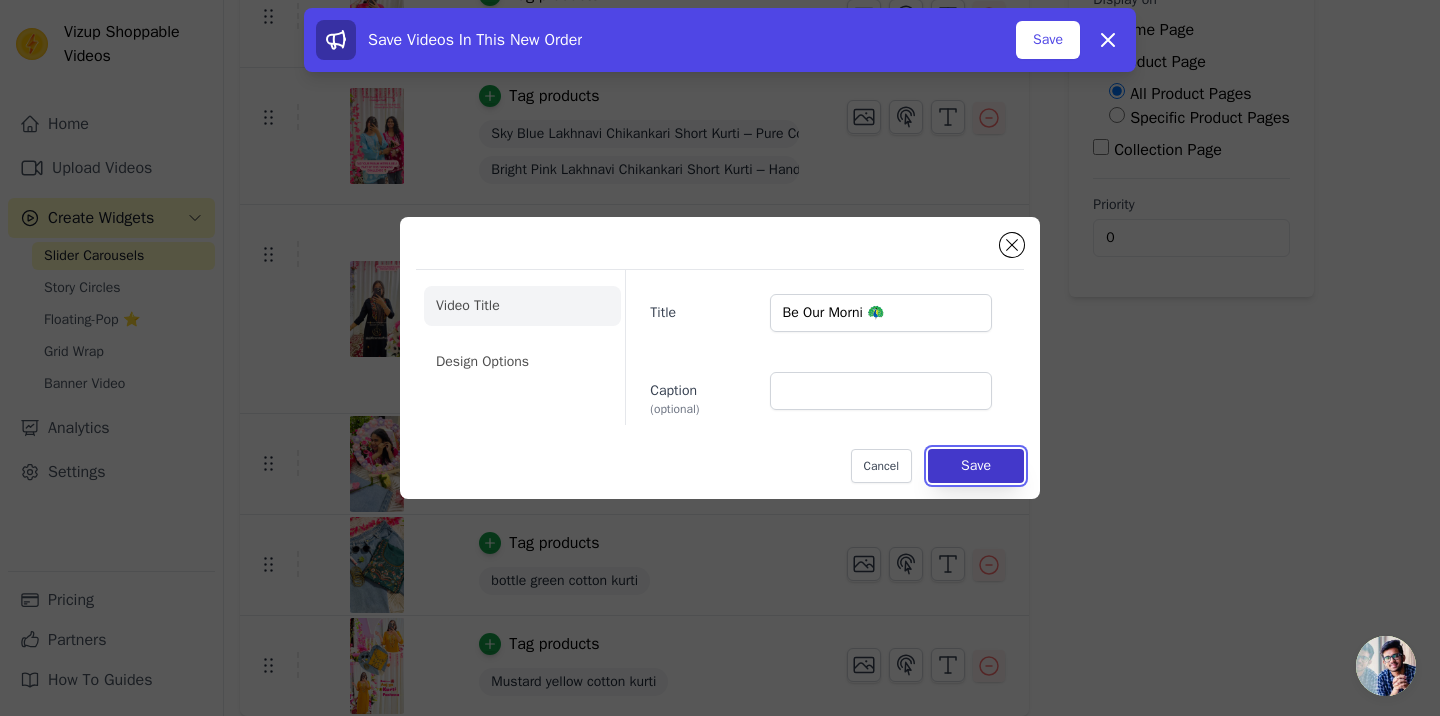 click on "Save" at bounding box center (976, 466) 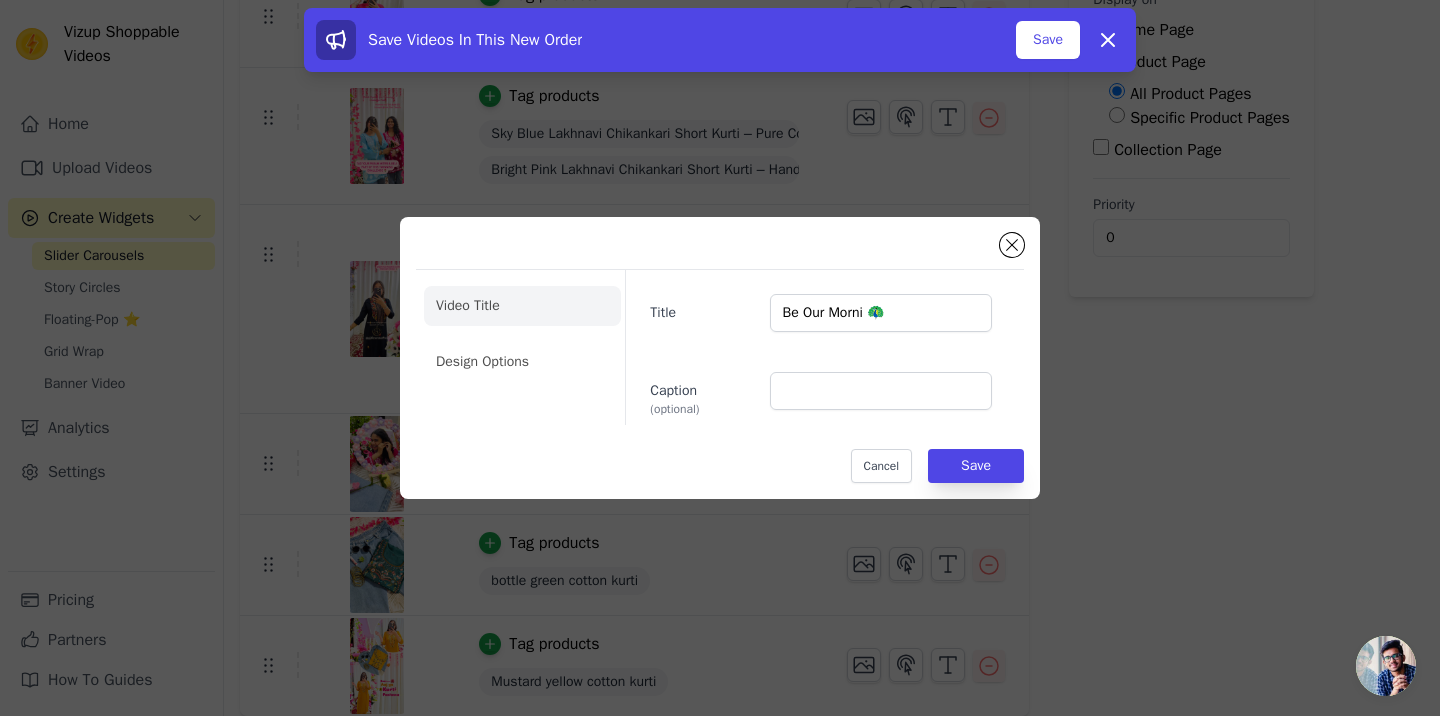 scroll, scrollTop: 274, scrollLeft: 0, axis: vertical 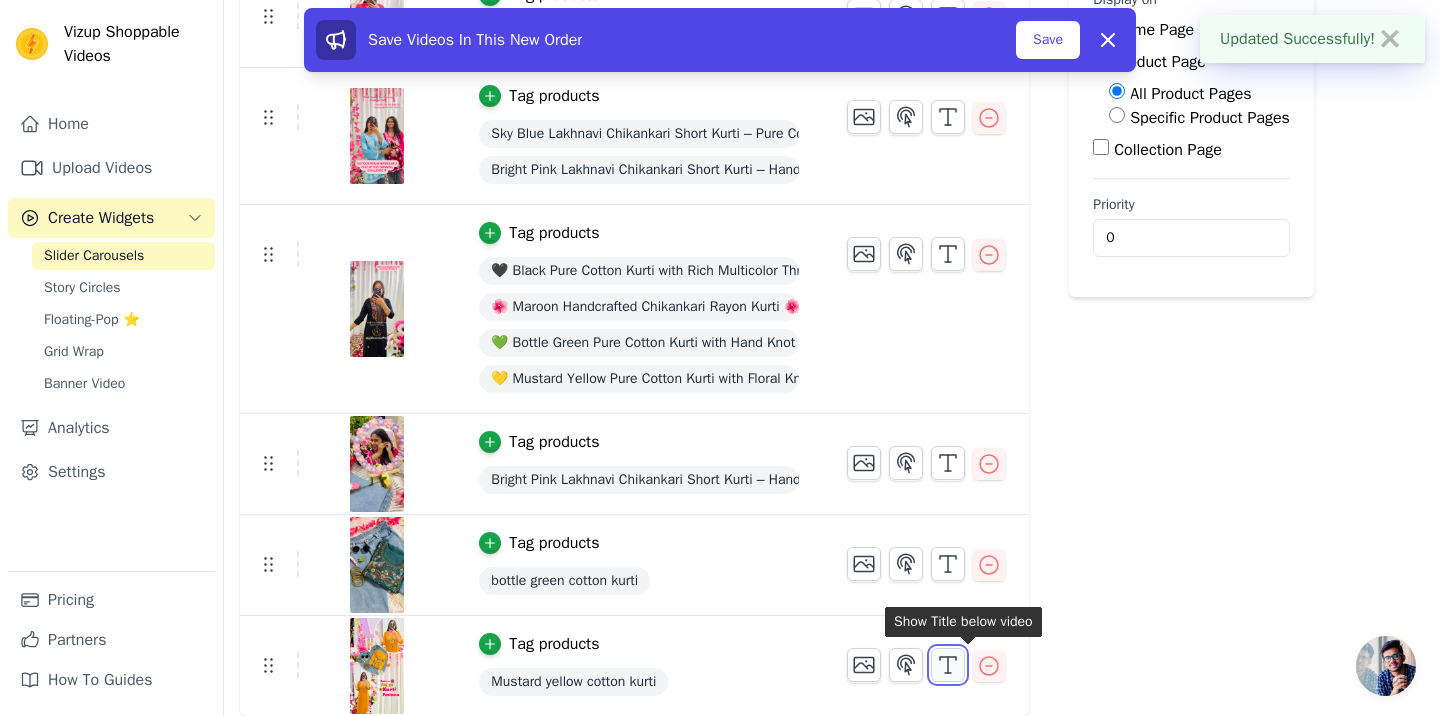 click 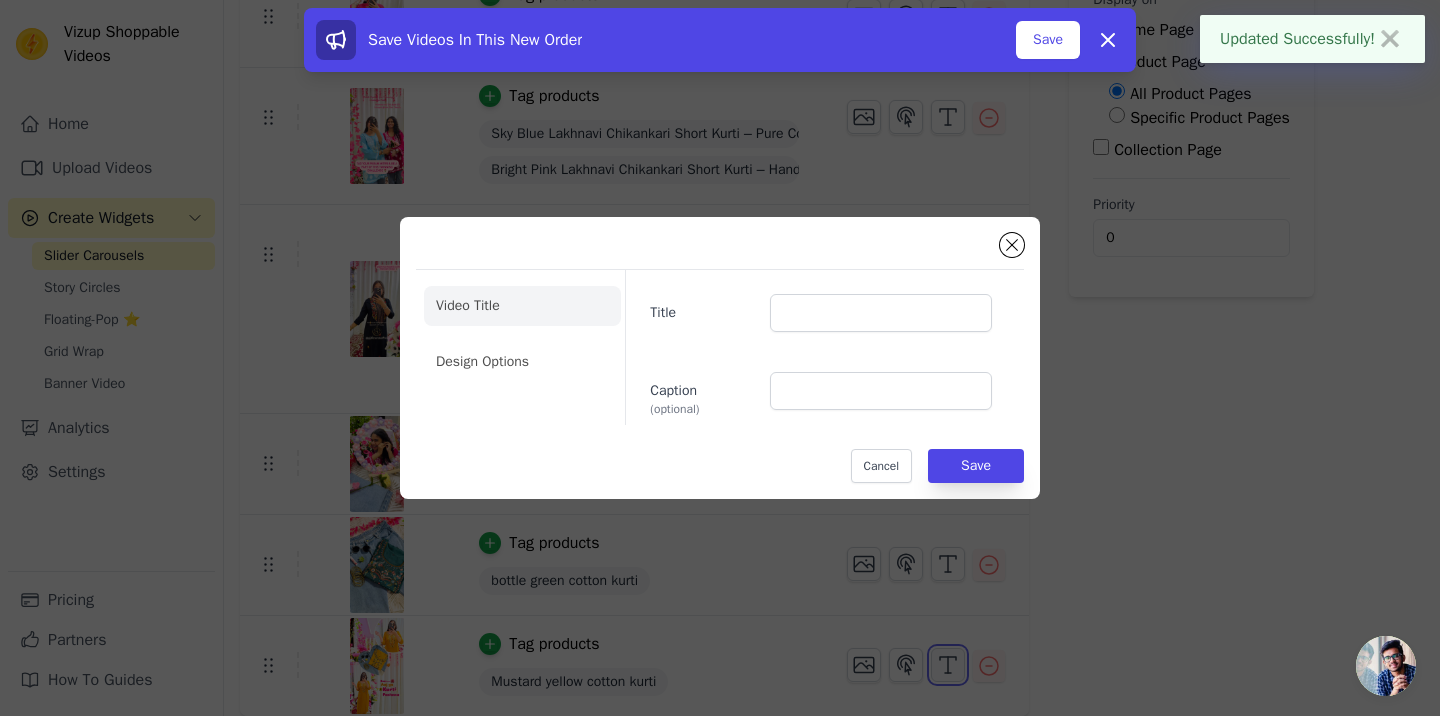 scroll, scrollTop: 0, scrollLeft: 0, axis: both 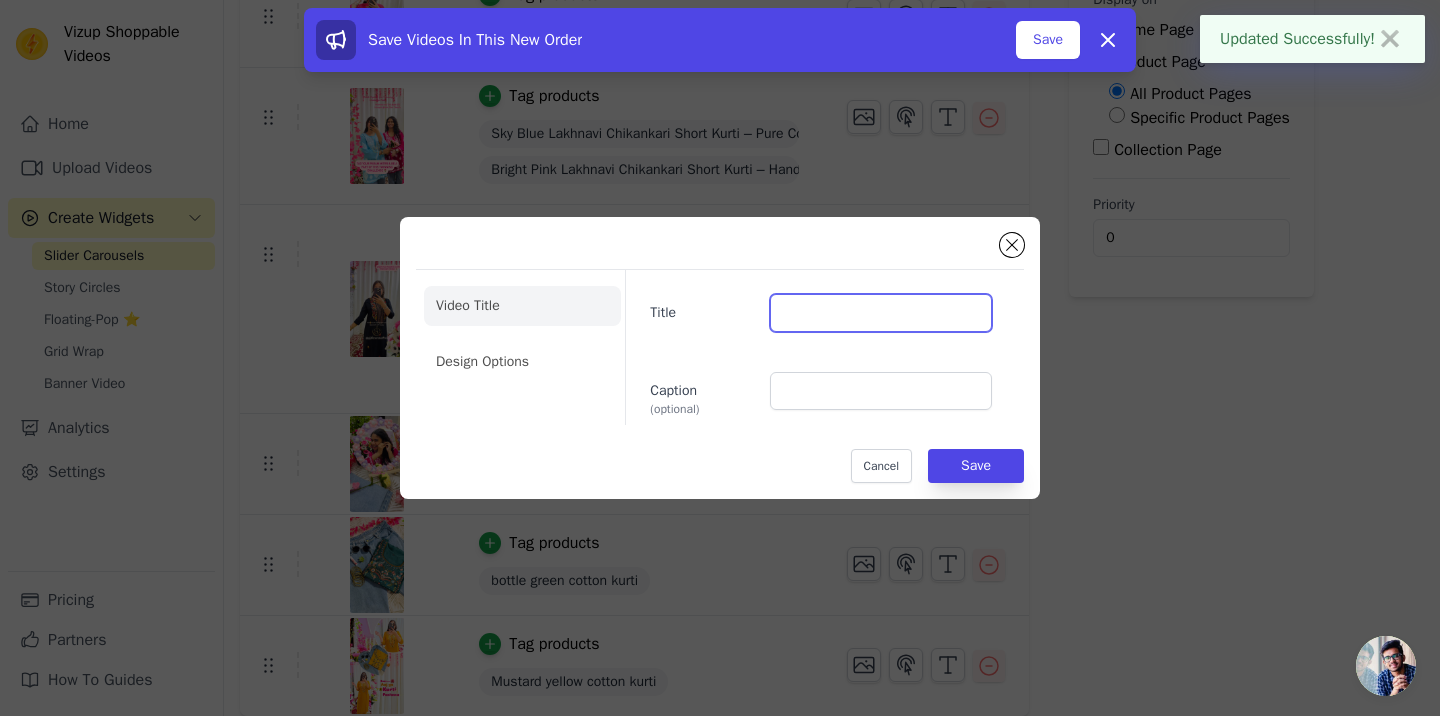 click on "Title" at bounding box center (881, 313) 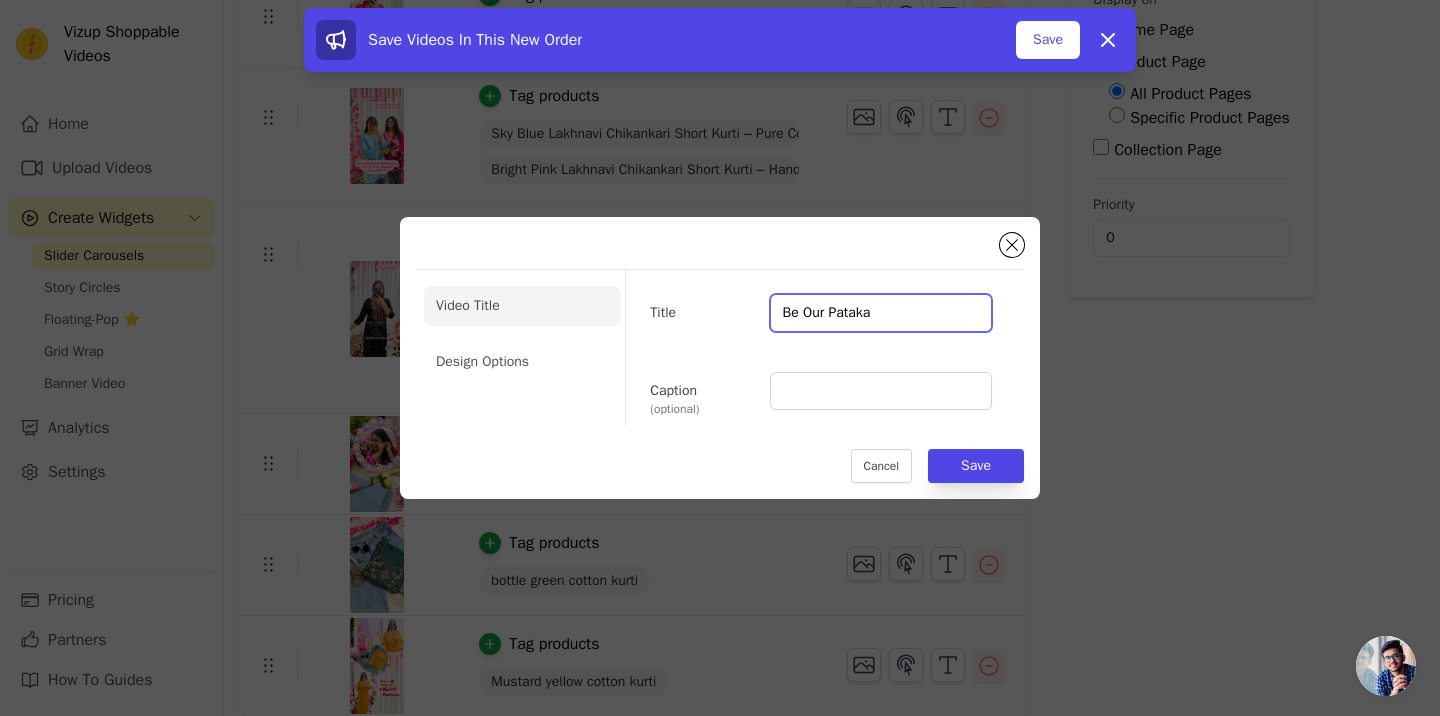 paste on "👑" 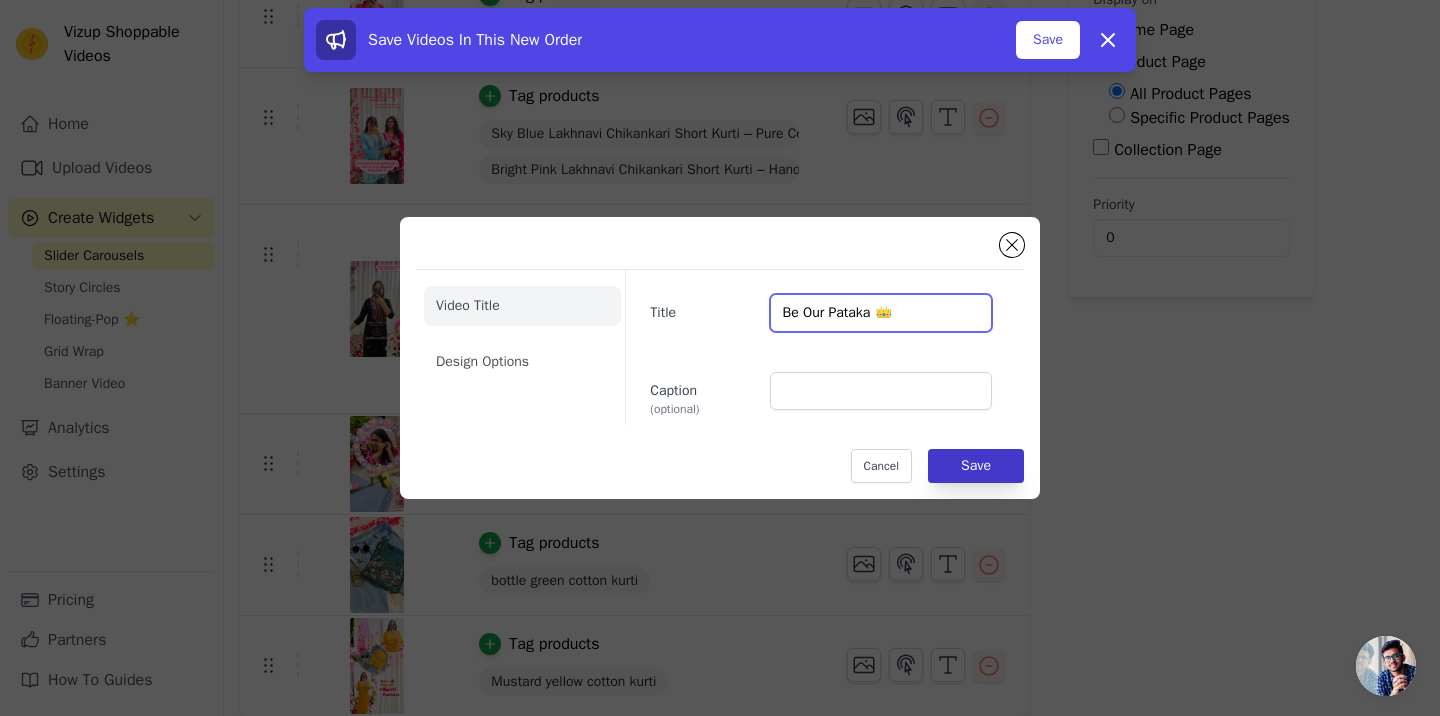 type on "Be Our Pataka 👑" 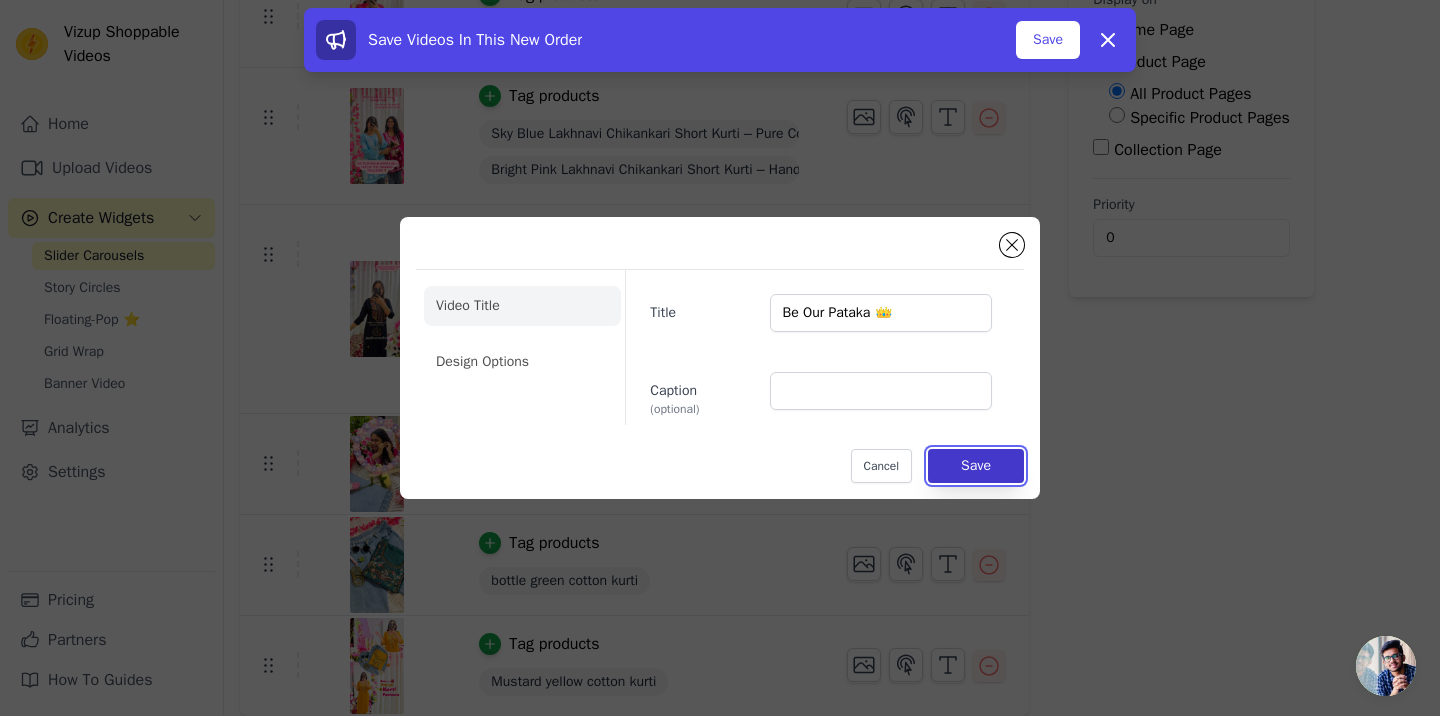 click on "Save" at bounding box center (976, 466) 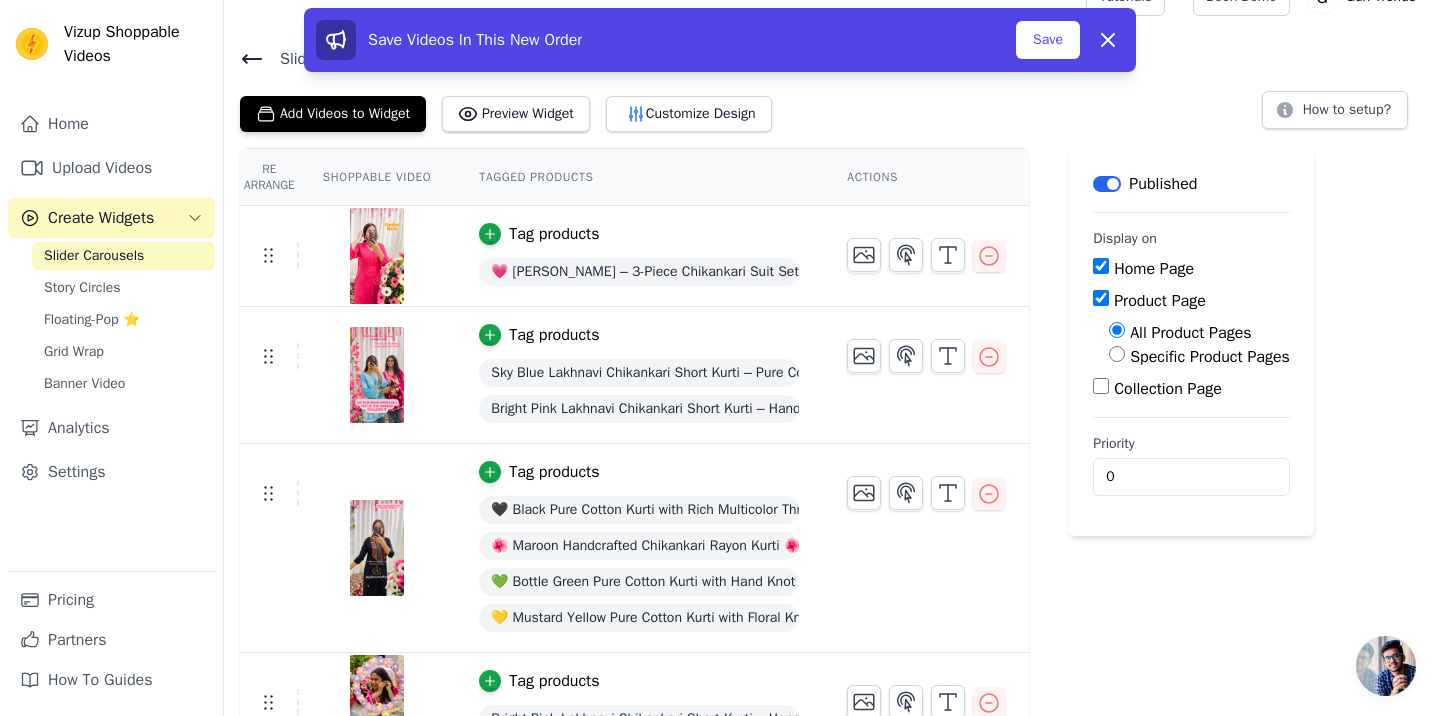 scroll, scrollTop: 0, scrollLeft: 0, axis: both 